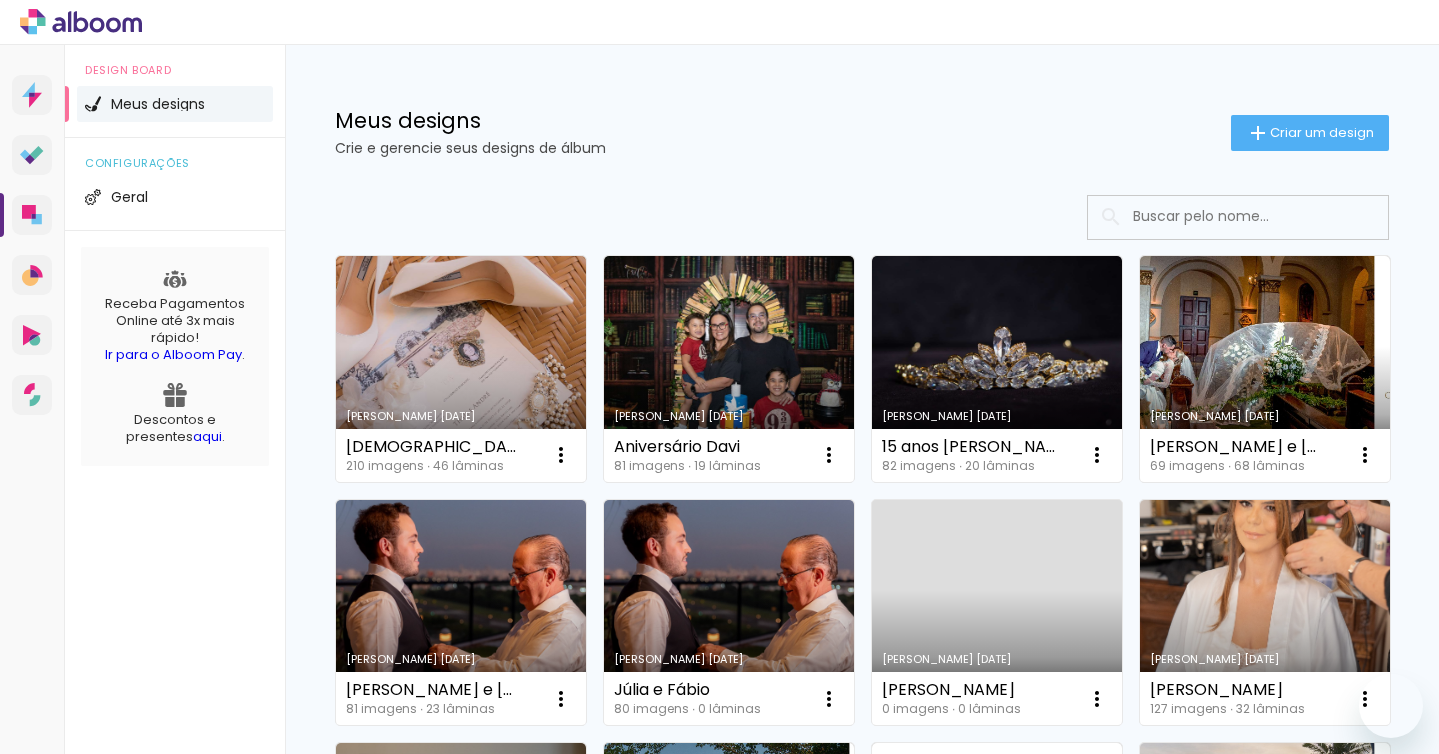 scroll, scrollTop: 0, scrollLeft: 0, axis: both 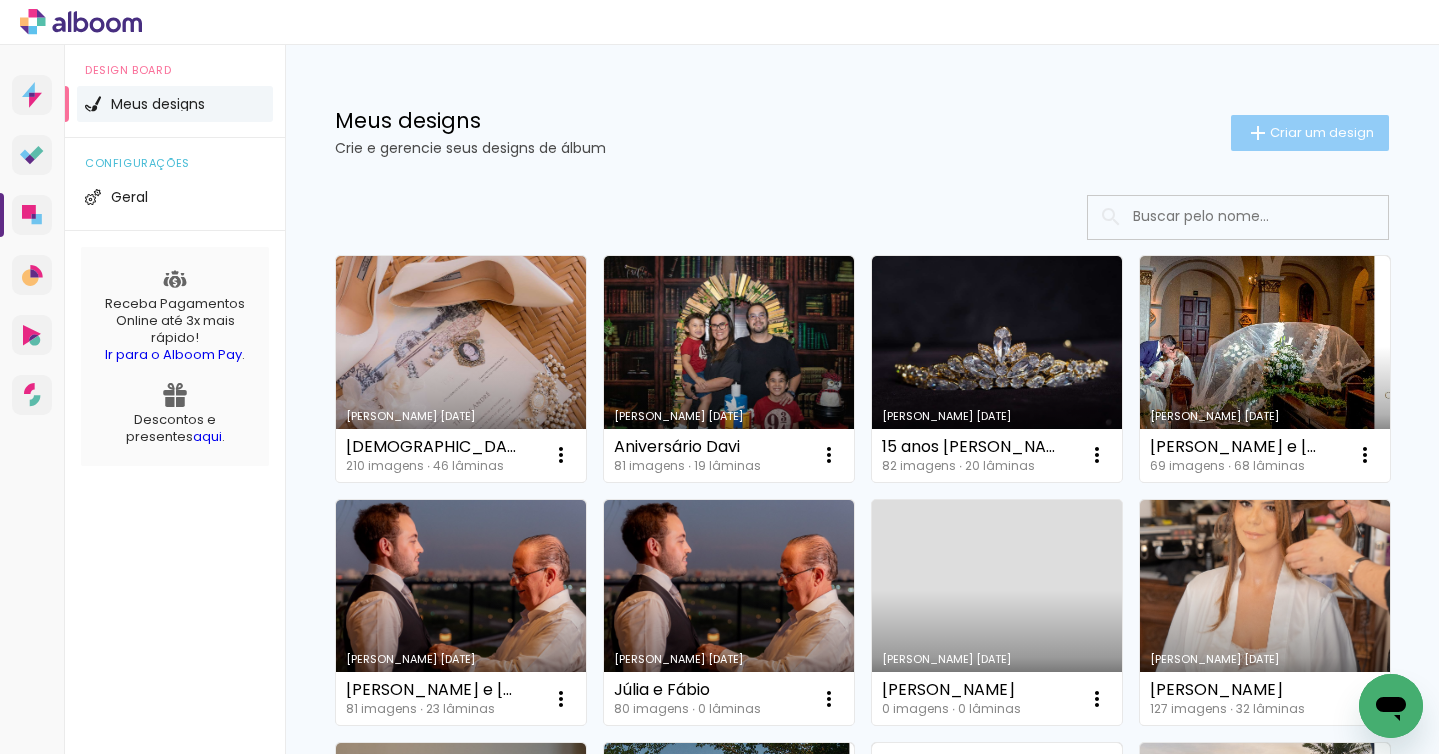 click on "Criar um design" 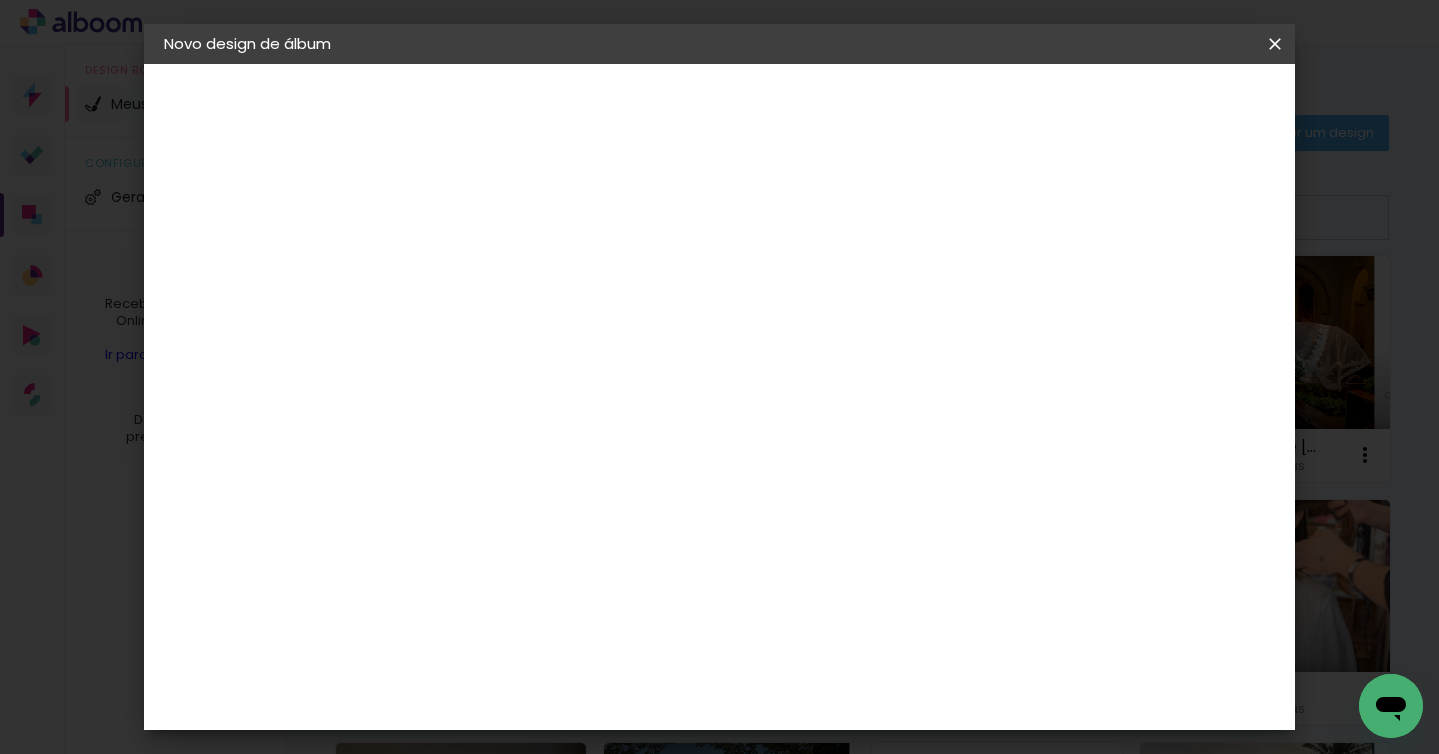 click at bounding box center [491, 268] 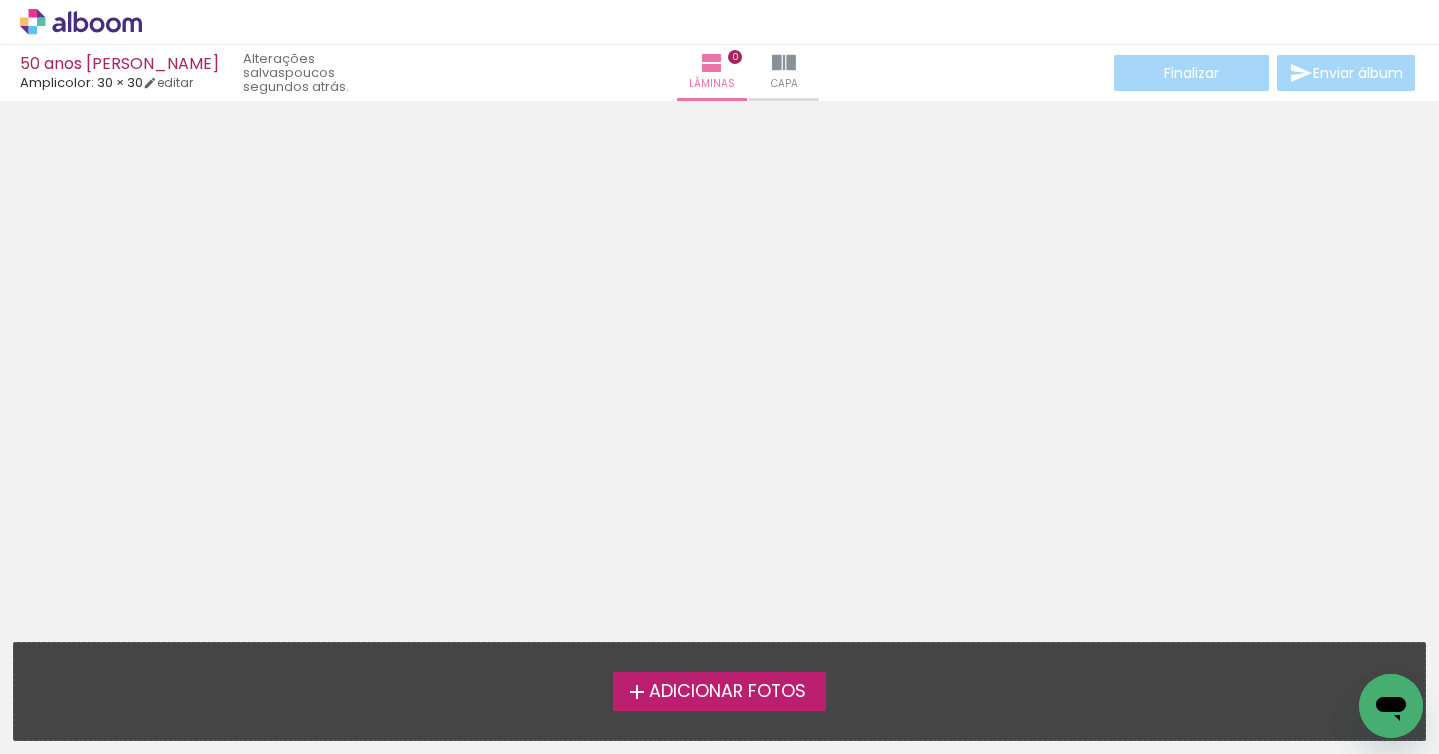 click on "Adicionar Fotos" at bounding box center (727, 692) 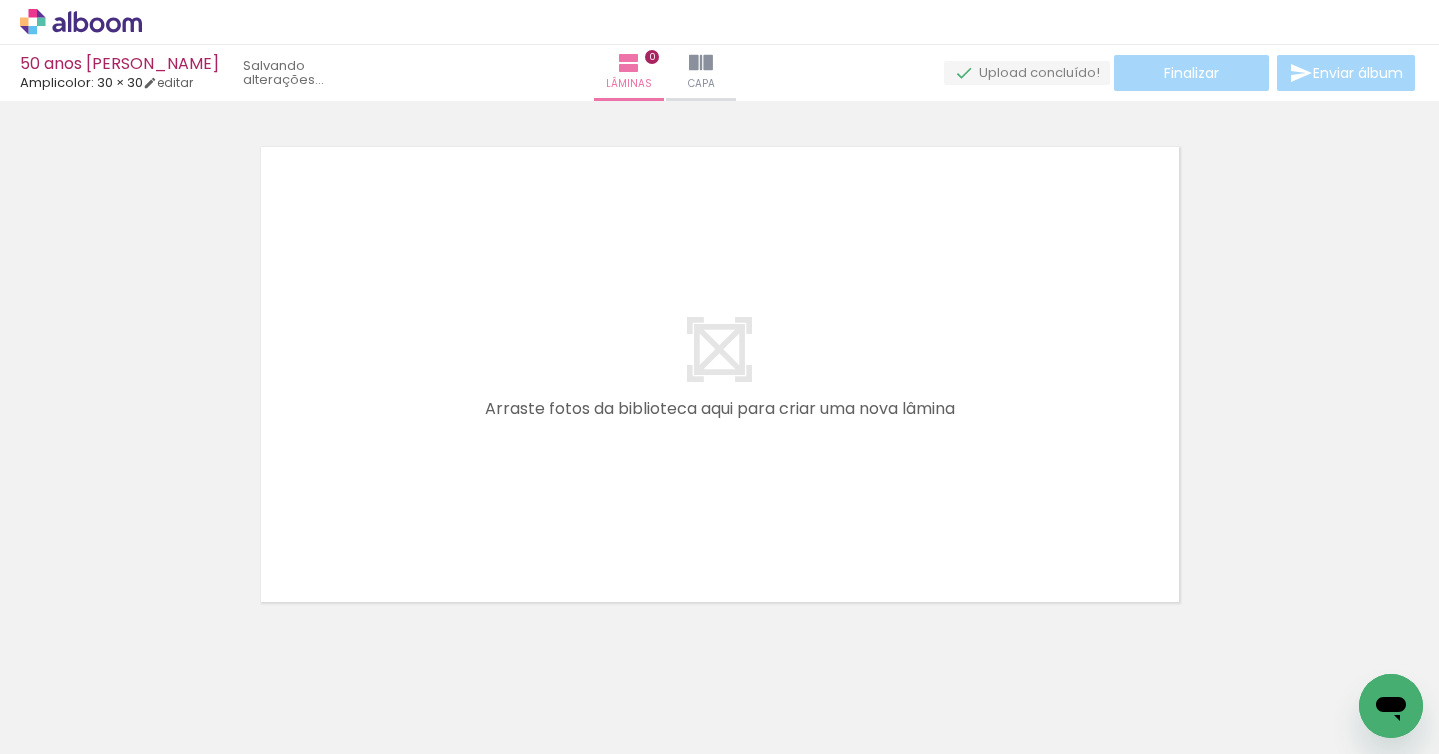 scroll, scrollTop: 25, scrollLeft: 0, axis: vertical 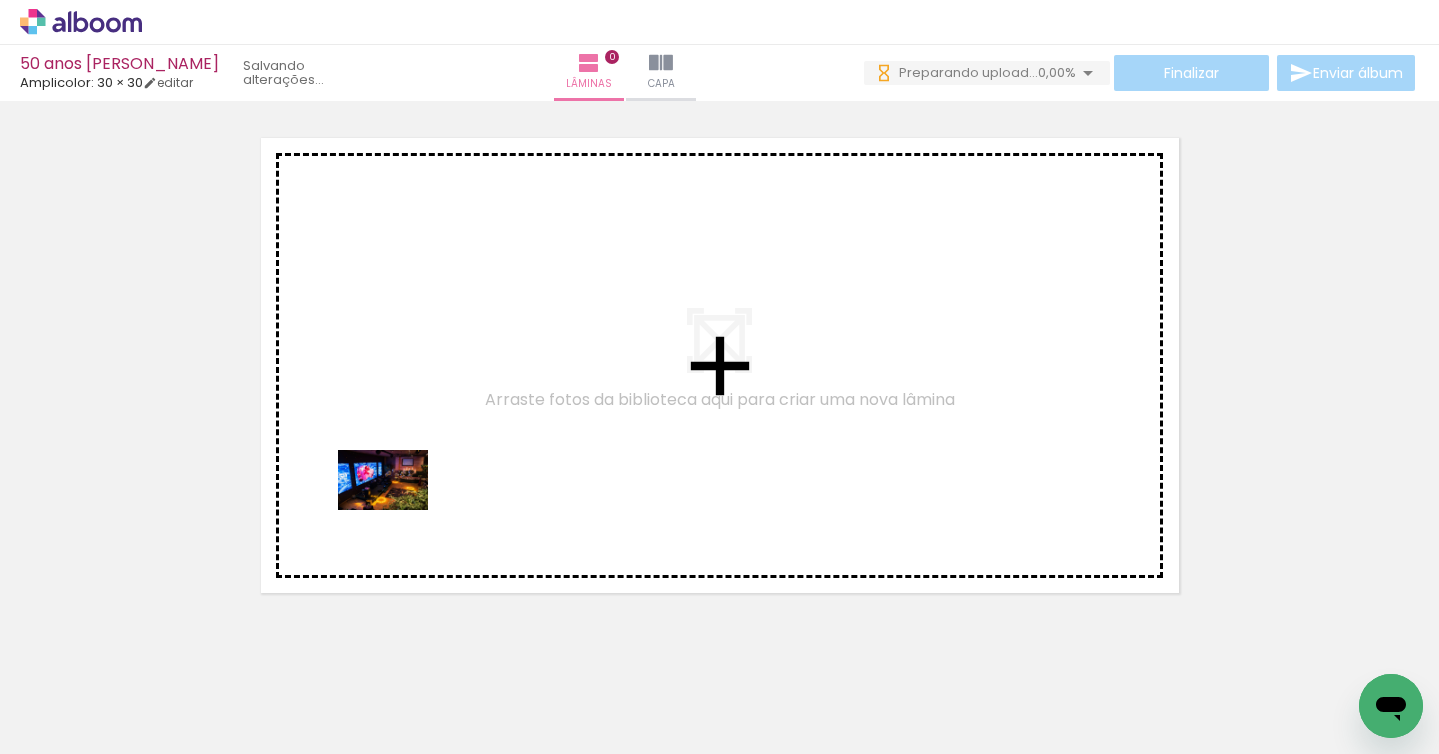 drag, startPoint x: 217, startPoint y: 683, endPoint x: 397, endPoint y: 508, distance: 251.0478 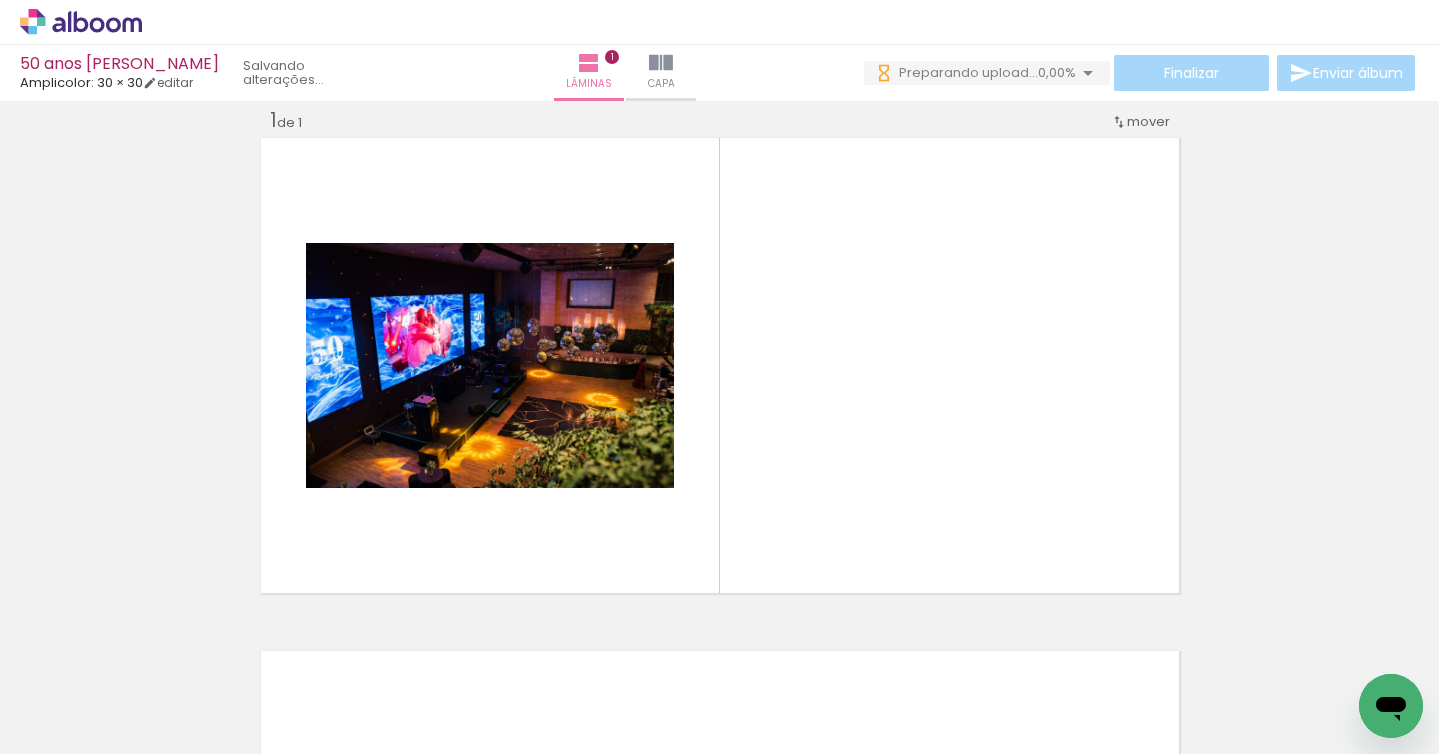 scroll, scrollTop: 25, scrollLeft: 0, axis: vertical 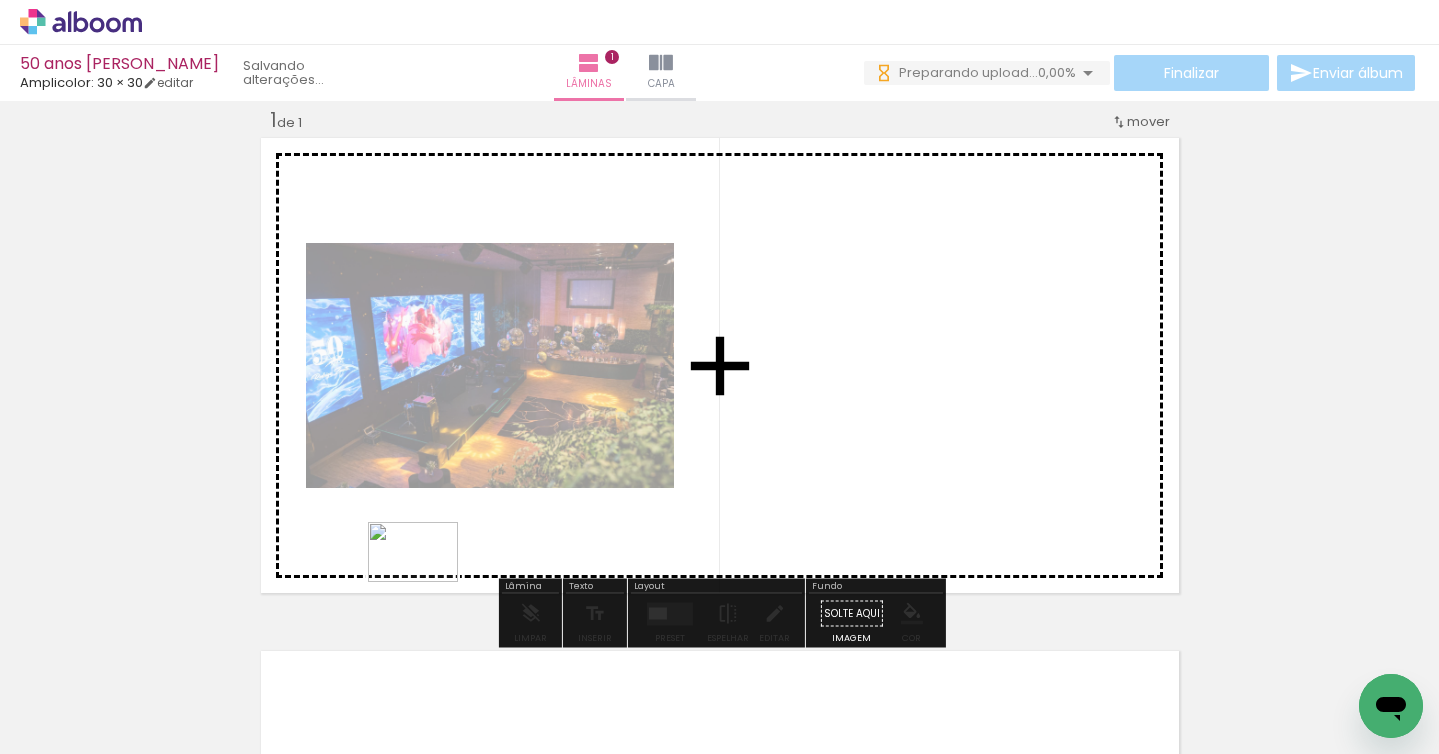 drag, startPoint x: 334, startPoint y: 692, endPoint x: 422, endPoint y: 581, distance: 141.65099 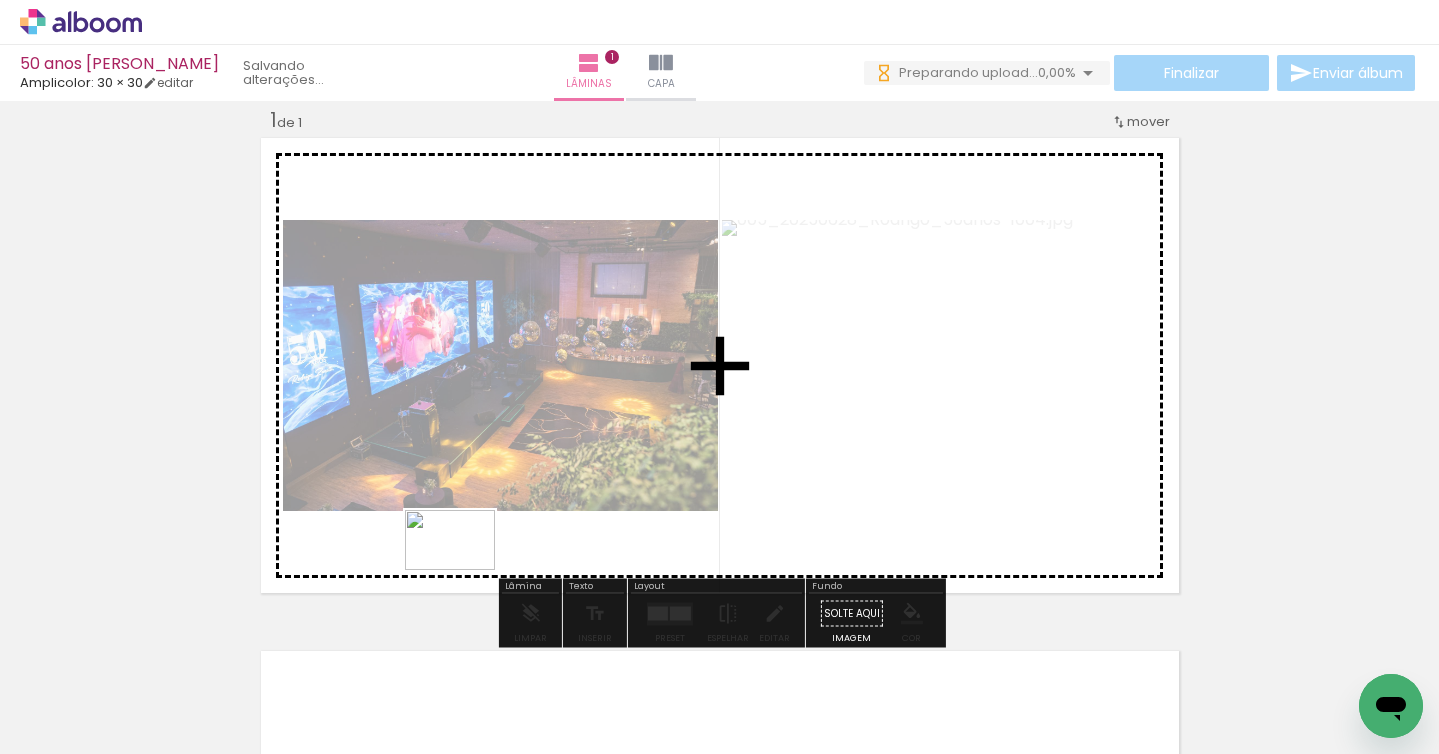 drag, startPoint x: 449, startPoint y: 676, endPoint x: 465, endPoint y: 571, distance: 106.21205 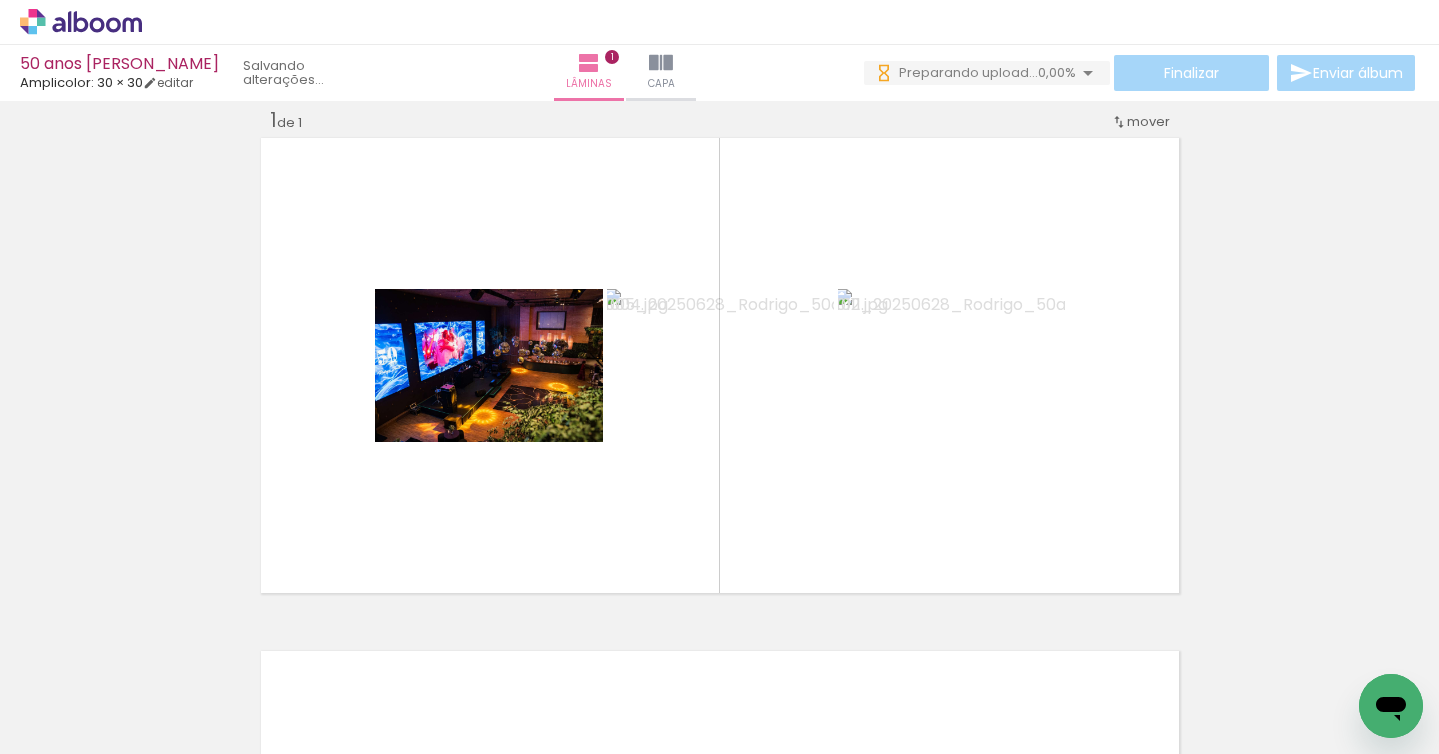 scroll, scrollTop: 0, scrollLeft: 2076, axis: horizontal 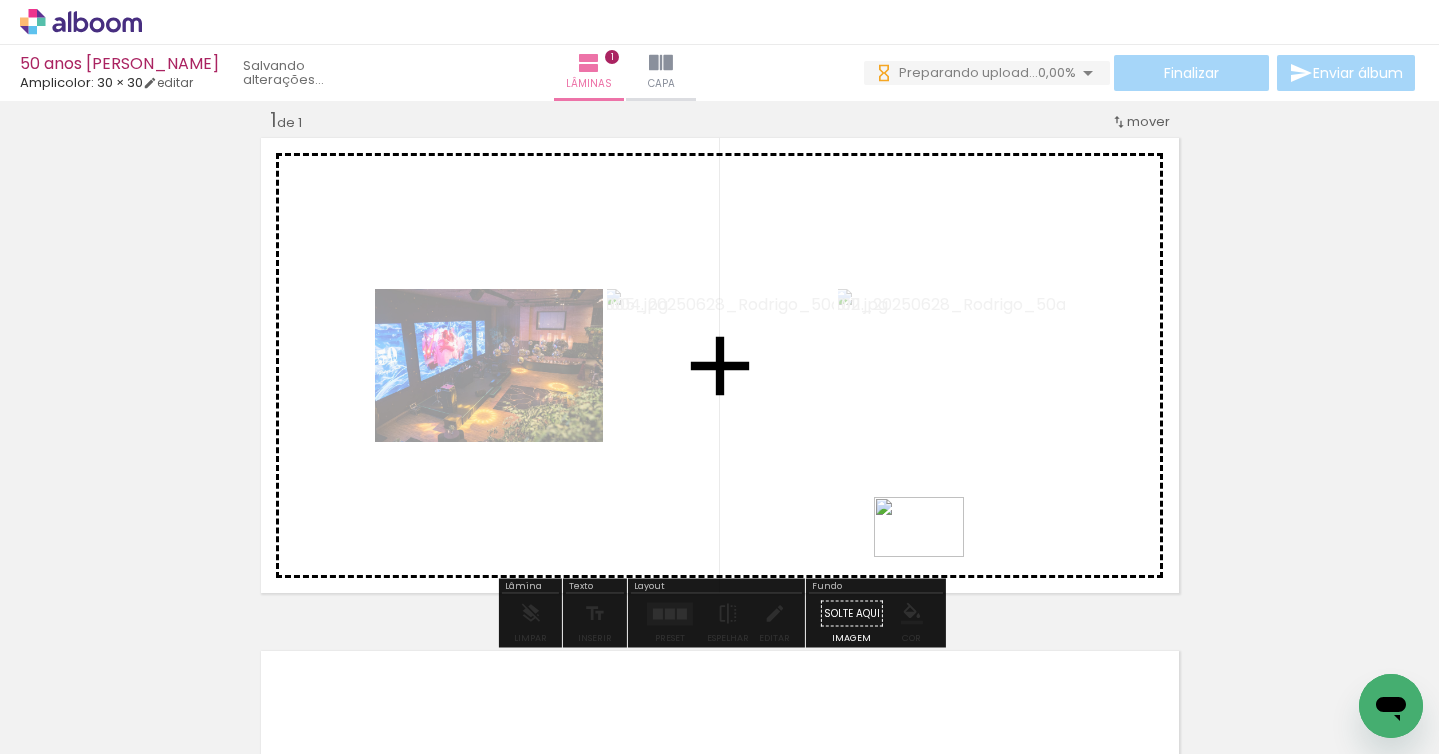 drag, startPoint x: 942, startPoint y: 683, endPoint x: 931, endPoint y: 540, distance: 143.42245 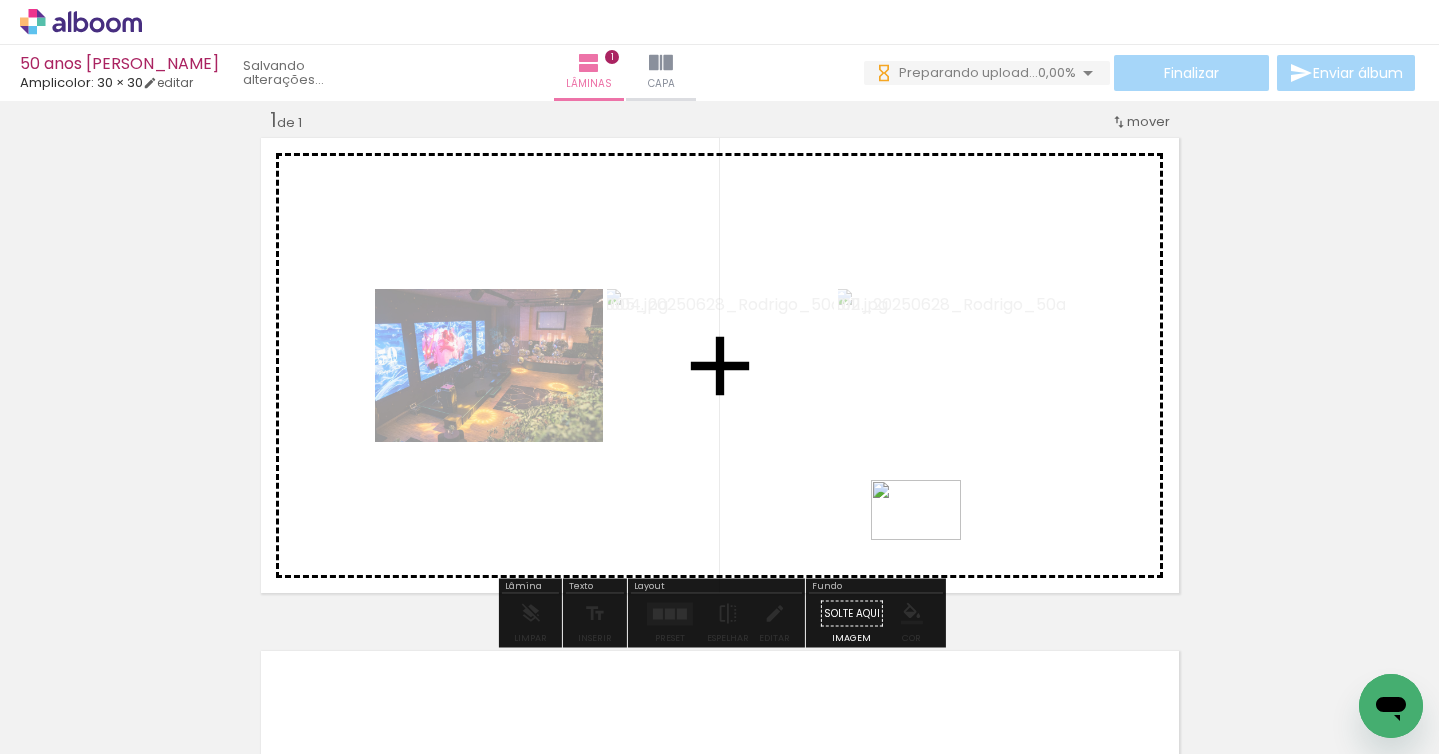 click at bounding box center [719, 377] 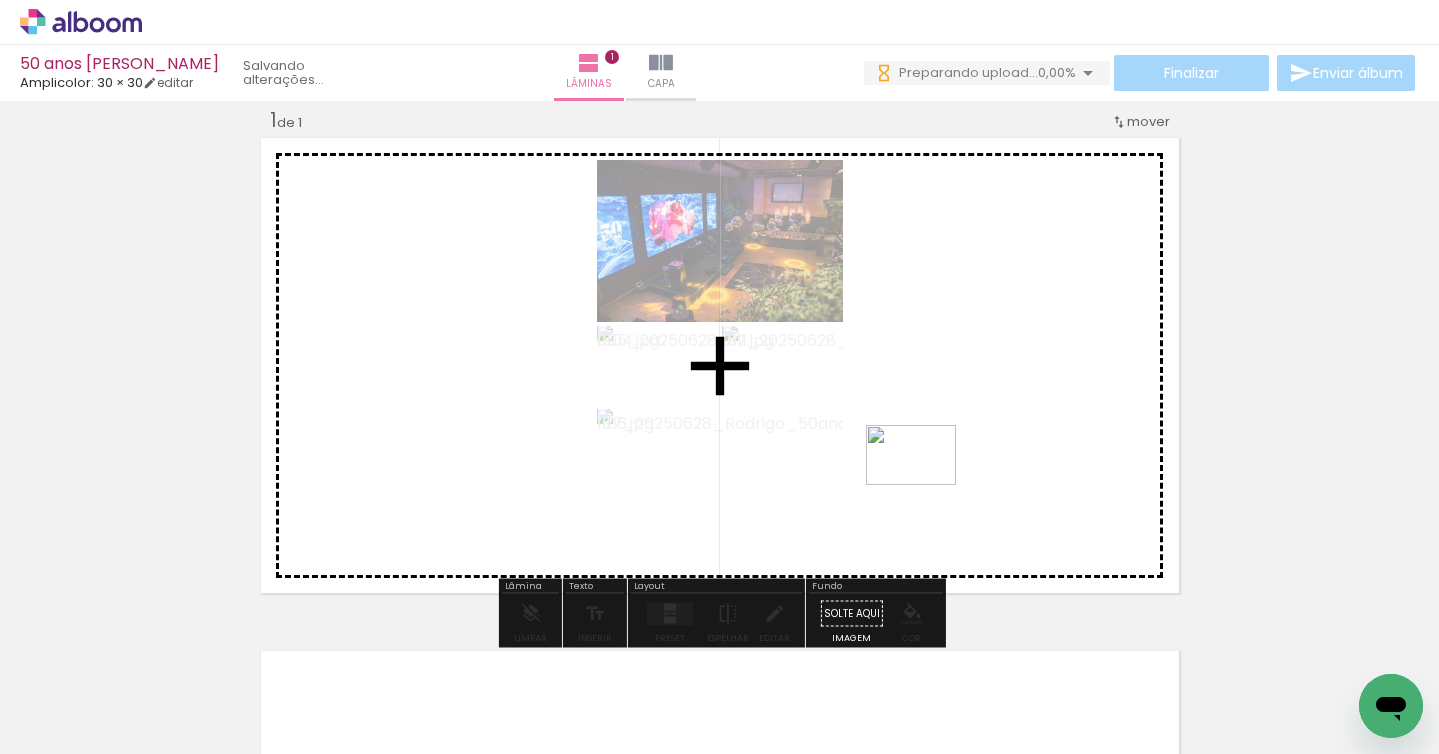 drag, startPoint x: 817, startPoint y: 677, endPoint x: 926, endPoint y: 485, distance: 220.7827 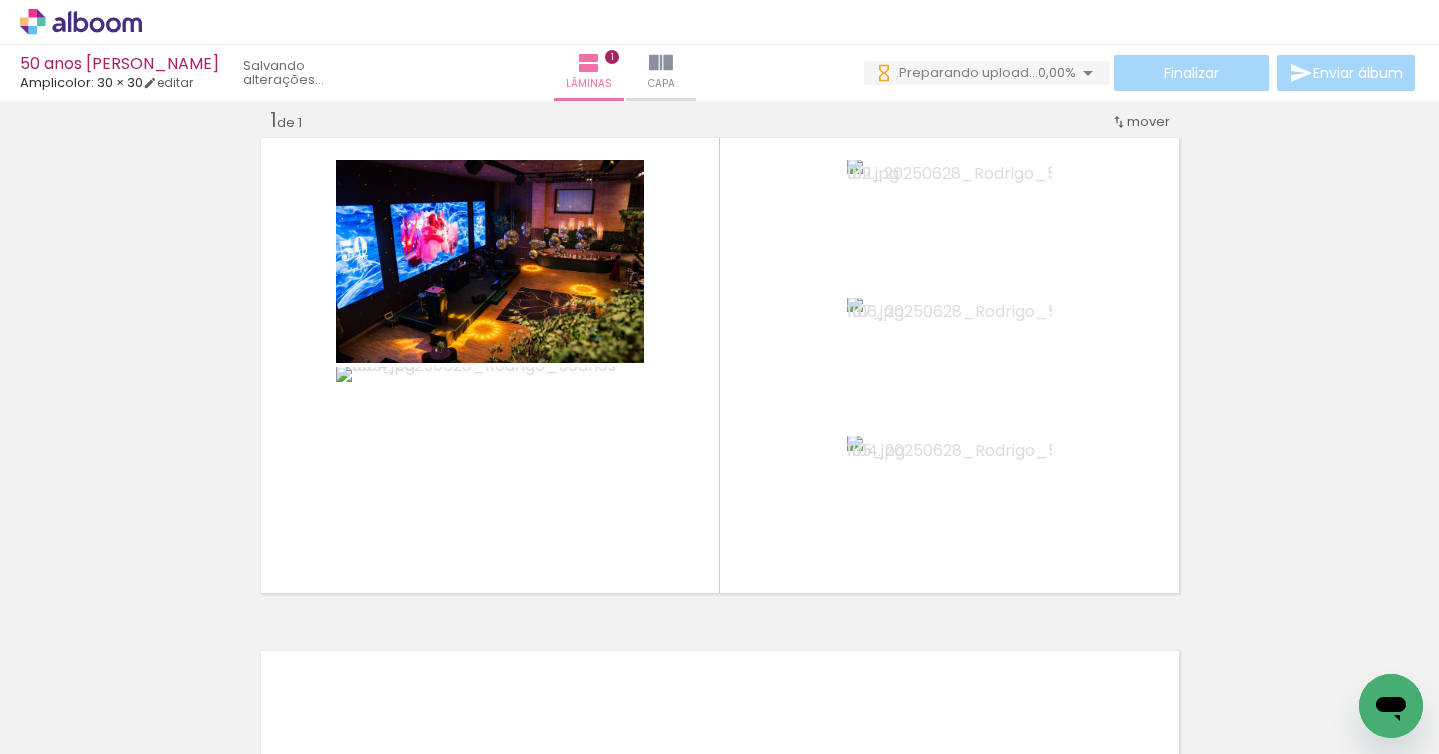scroll, scrollTop: 0, scrollLeft: 4682, axis: horizontal 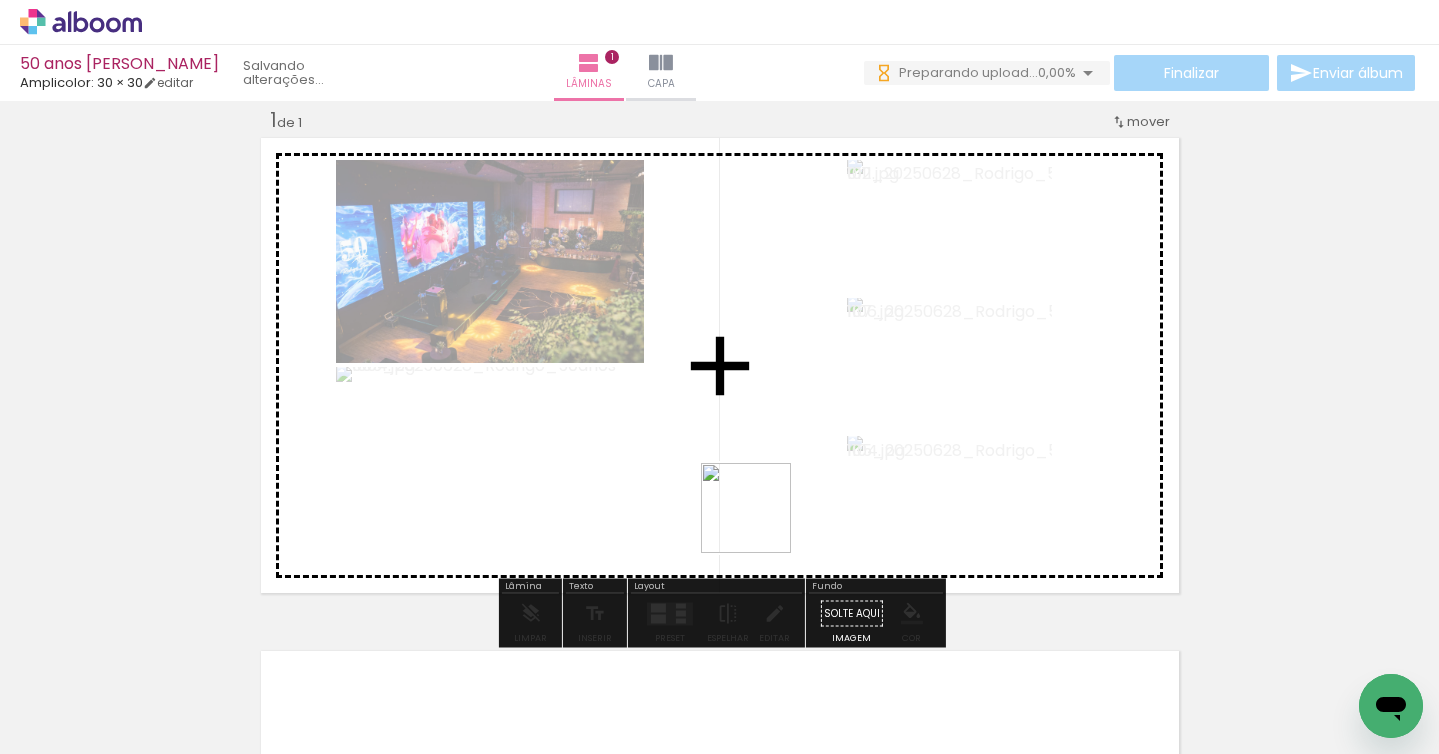 drag, startPoint x: 786, startPoint y: 672, endPoint x: 745, endPoint y: 482, distance: 194.37335 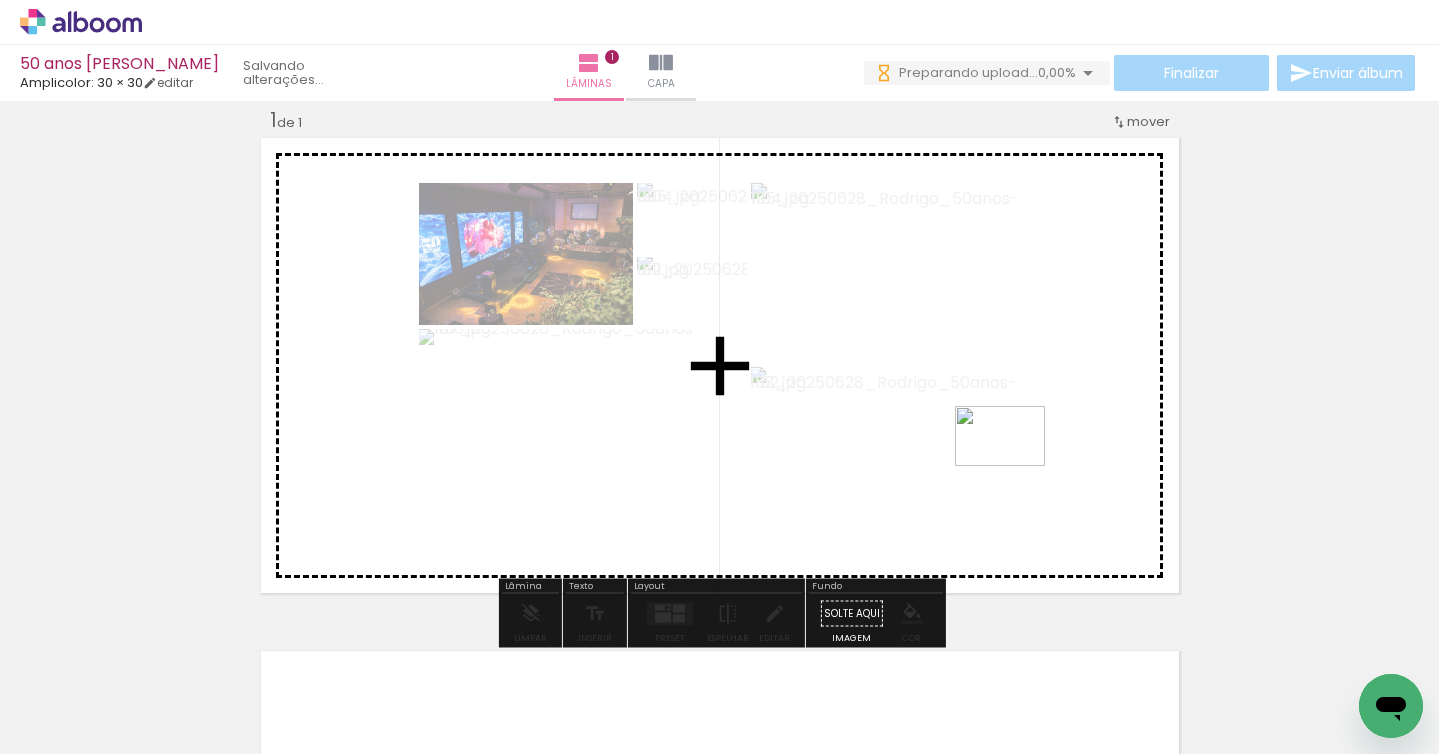 drag, startPoint x: 673, startPoint y: 694, endPoint x: 1033, endPoint y: 454, distance: 432.66617 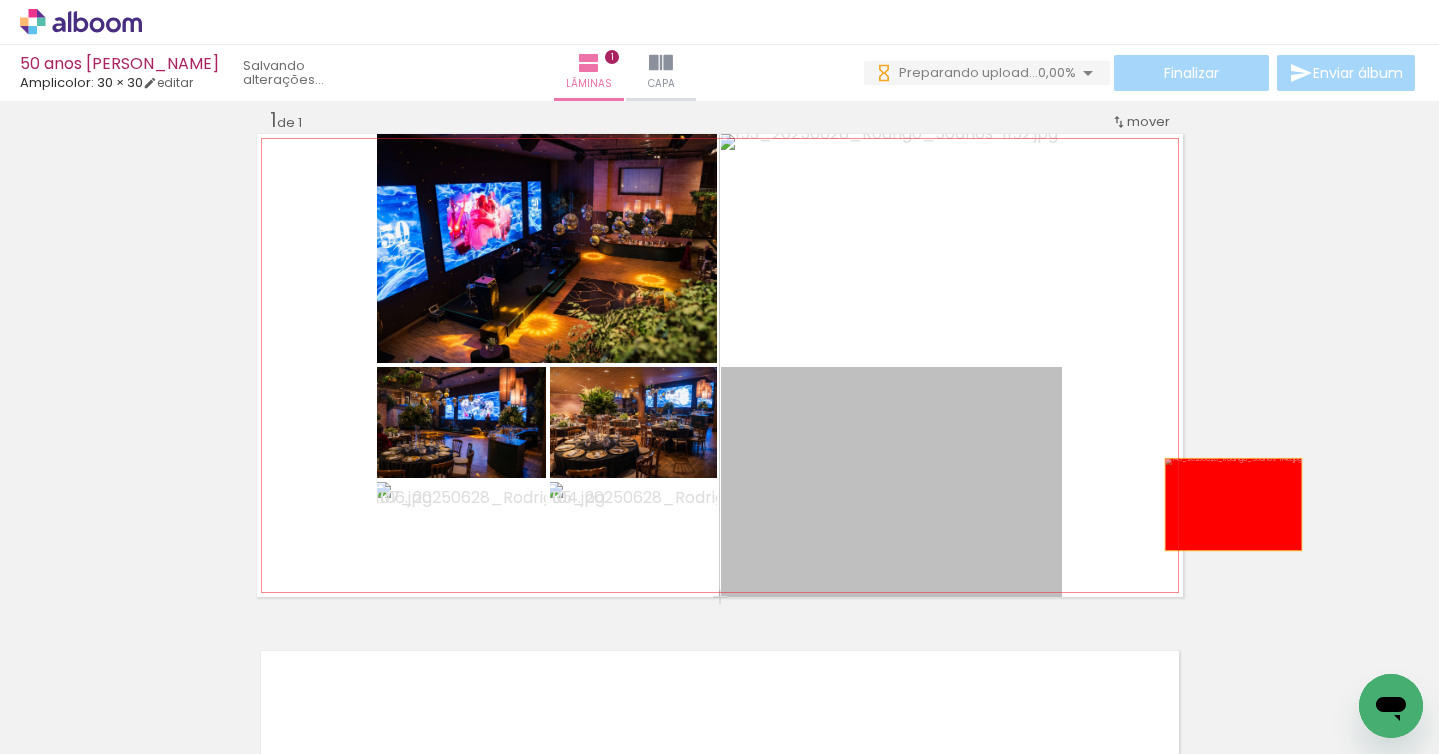 drag, startPoint x: 969, startPoint y: 497, endPoint x: 1231, endPoint y: 498, distance: 262.00192 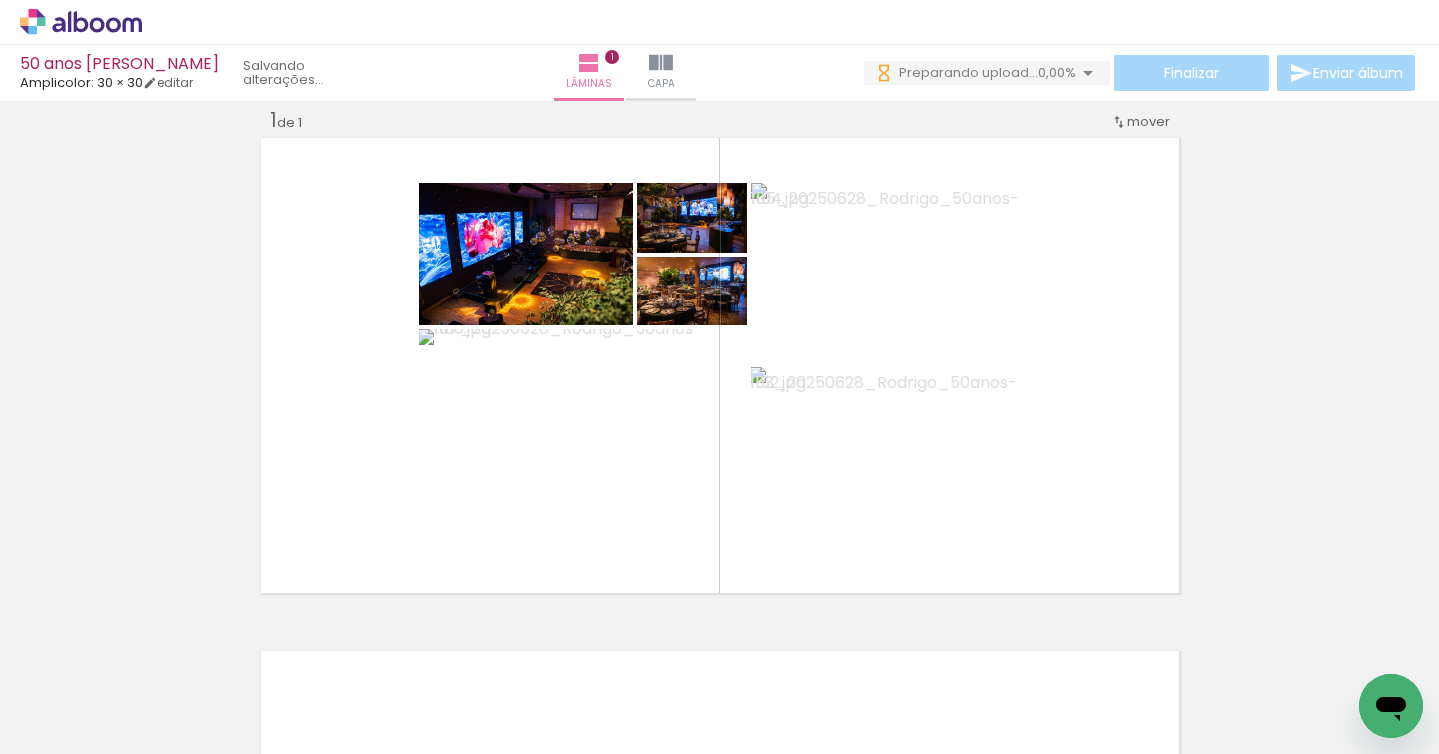scroll, scrollTop: 0, scrollLeft: 5558, axis: horizontal 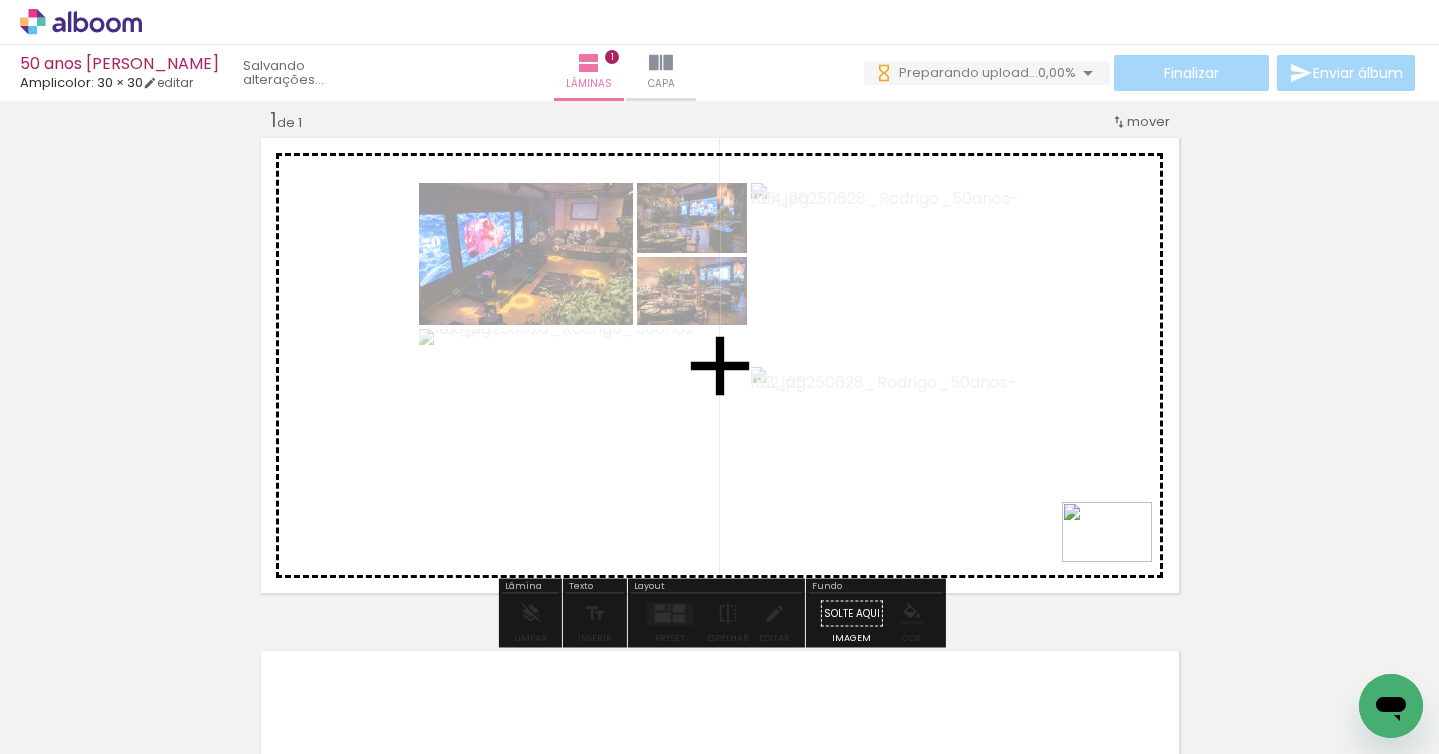 drag, startPoint x: 935, startPoint y: 684, endPoint x: 1116, endPoint y: 557, distance: 221.11082 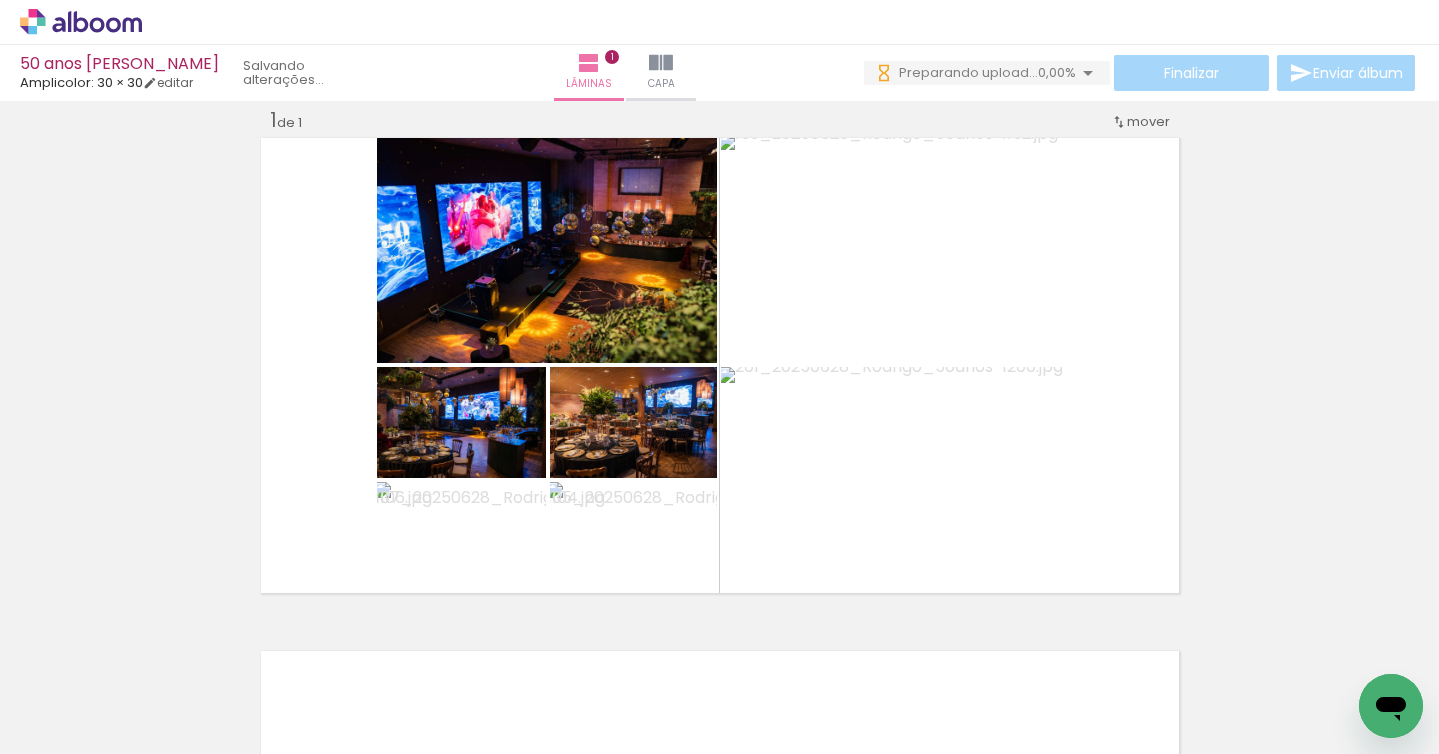 scroll, scrollTop: 0, scrollLeft: 7691, axis: horizontal 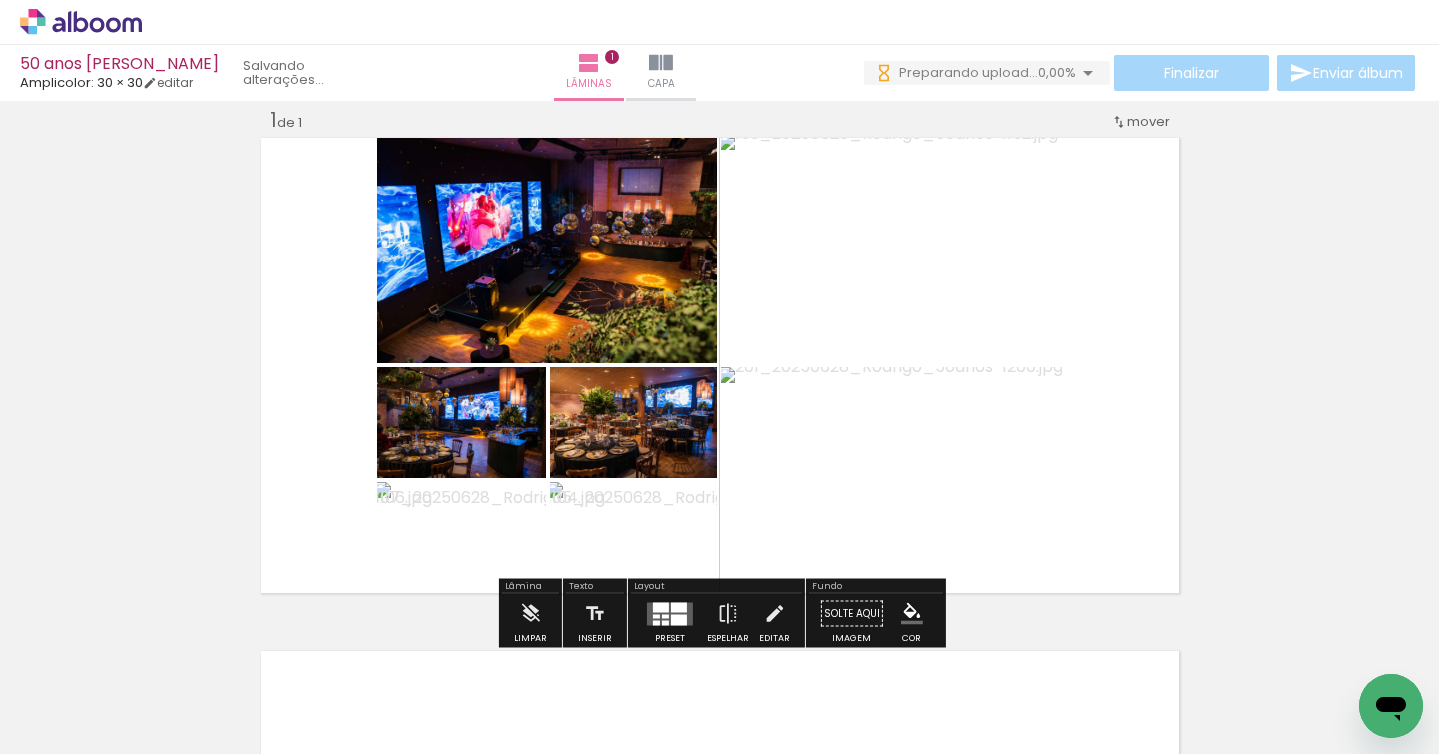 click at bounding box center (679, 619) 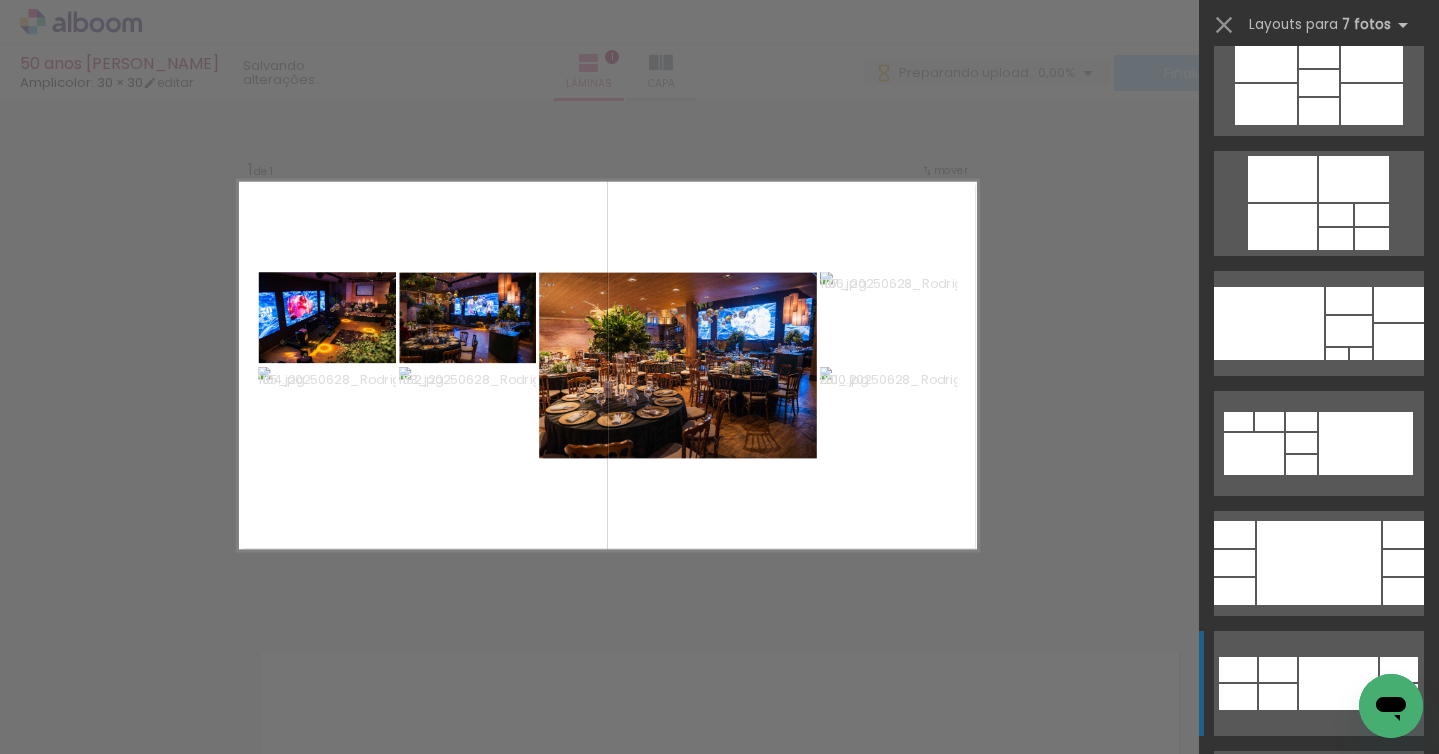 scroll, scrollTop: 2836, scrollLeft: 0, axis: vertical 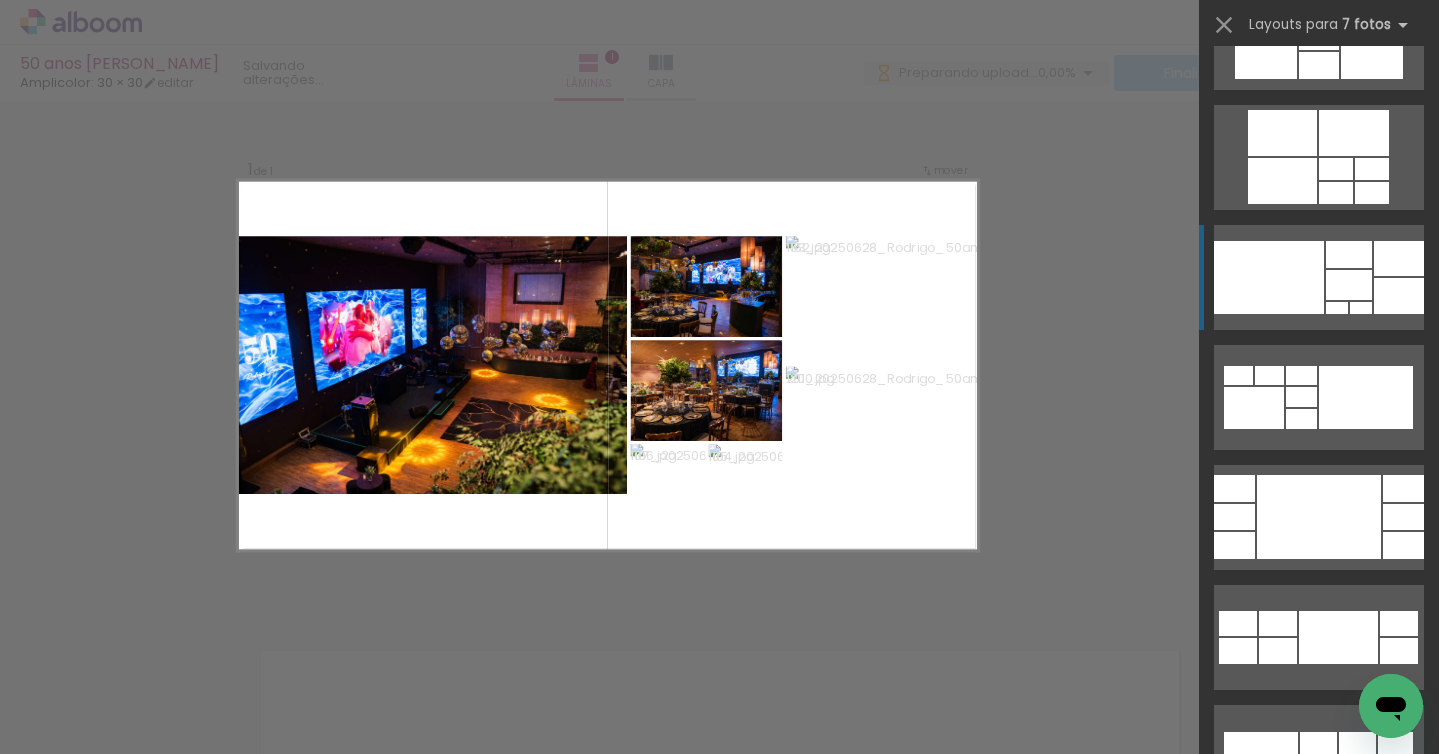 click at bounding box center (1269, 277) 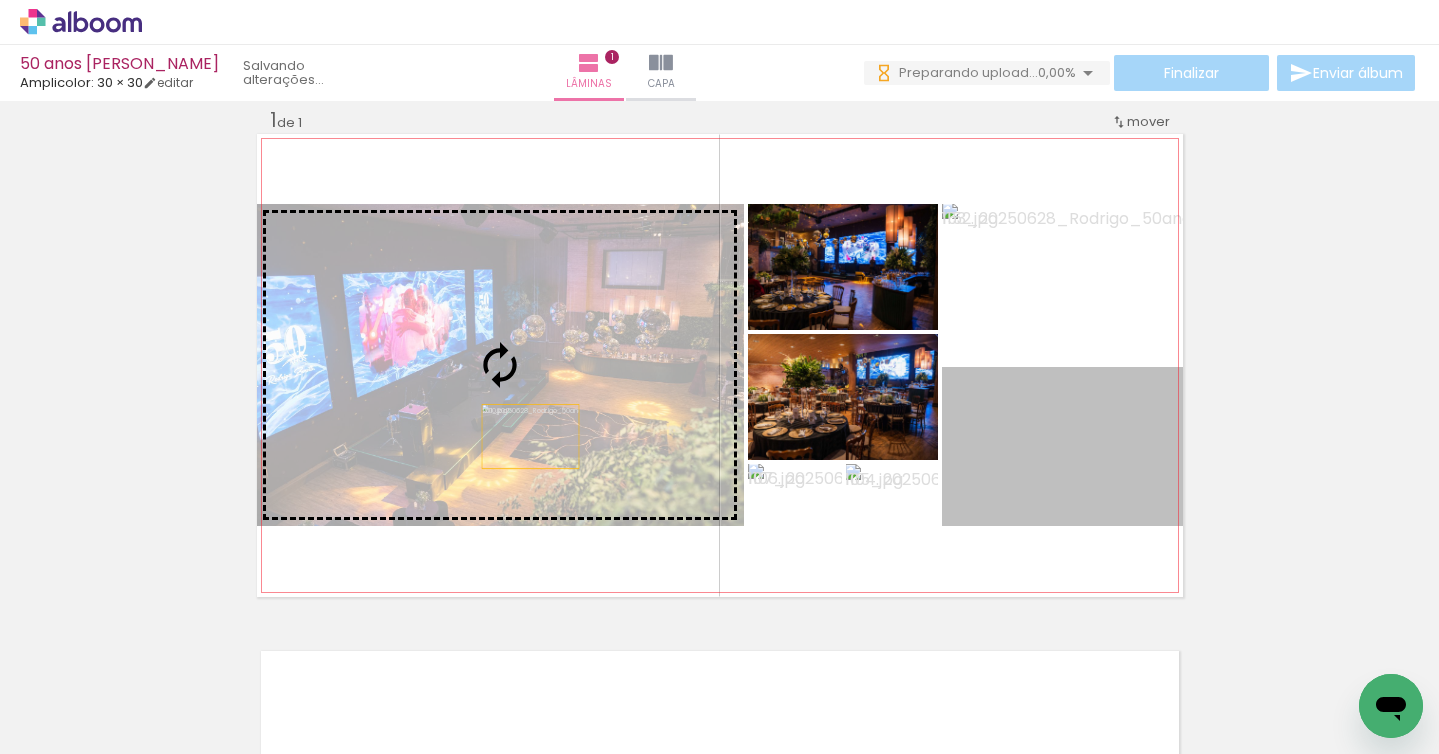 drag, startPoint x: 1065, startPoint y: 432, endPoint x: 530, endPoint y: 436, distance: 535.01495 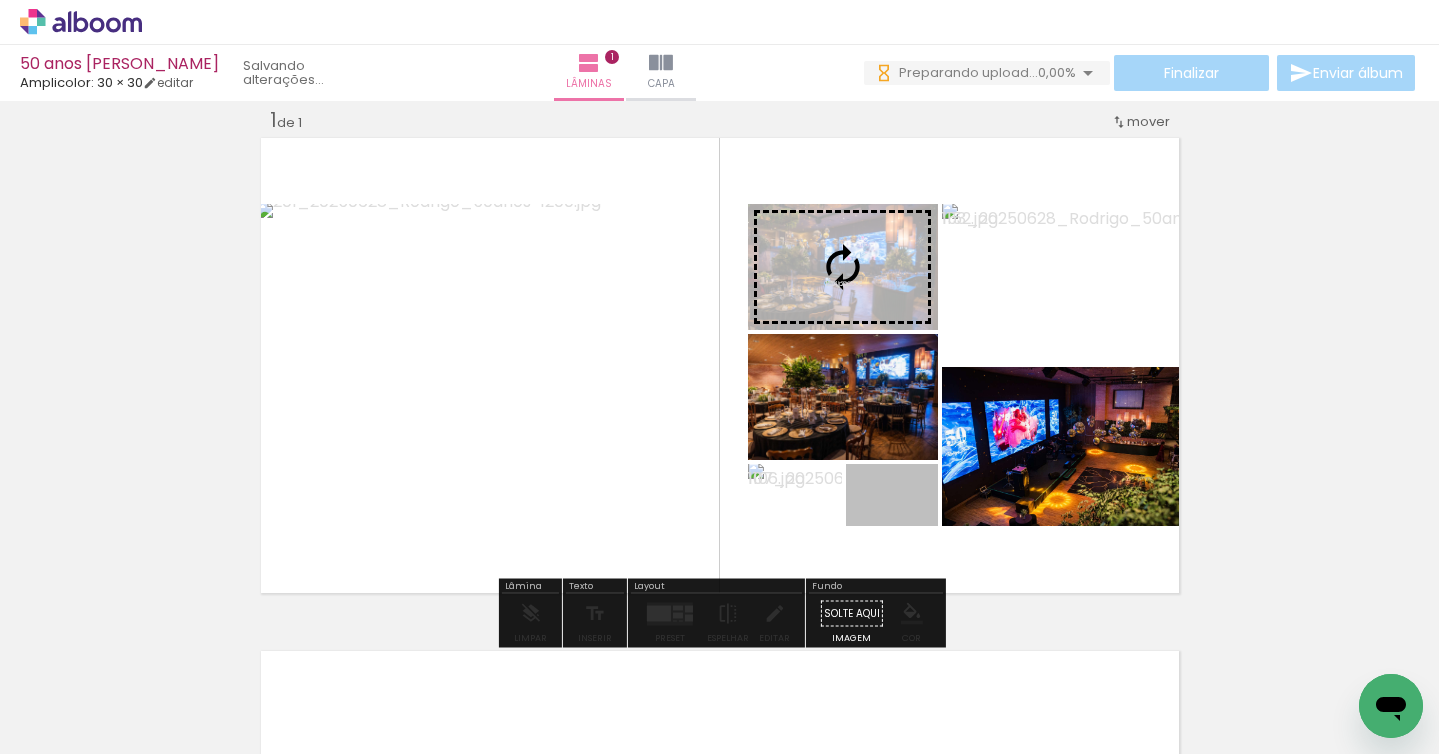 drag, startPoint x: 881, startPoint y: 500, endPoint x: 843, endPoint y: 290, distance: 213.4104 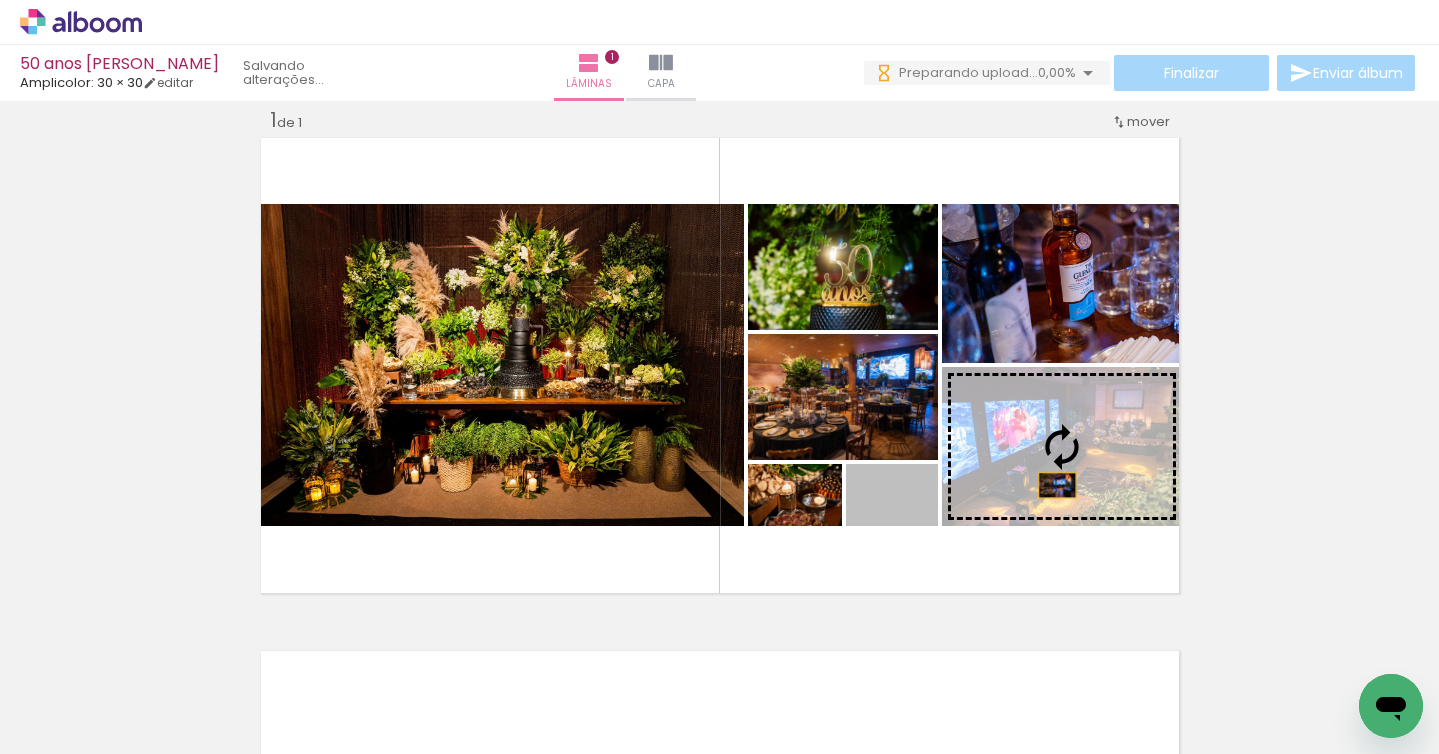 drag, startPoint x: 934, startPoint y: 498, endPoint x: 1055, endPoint y: 483, distance: 121.92621 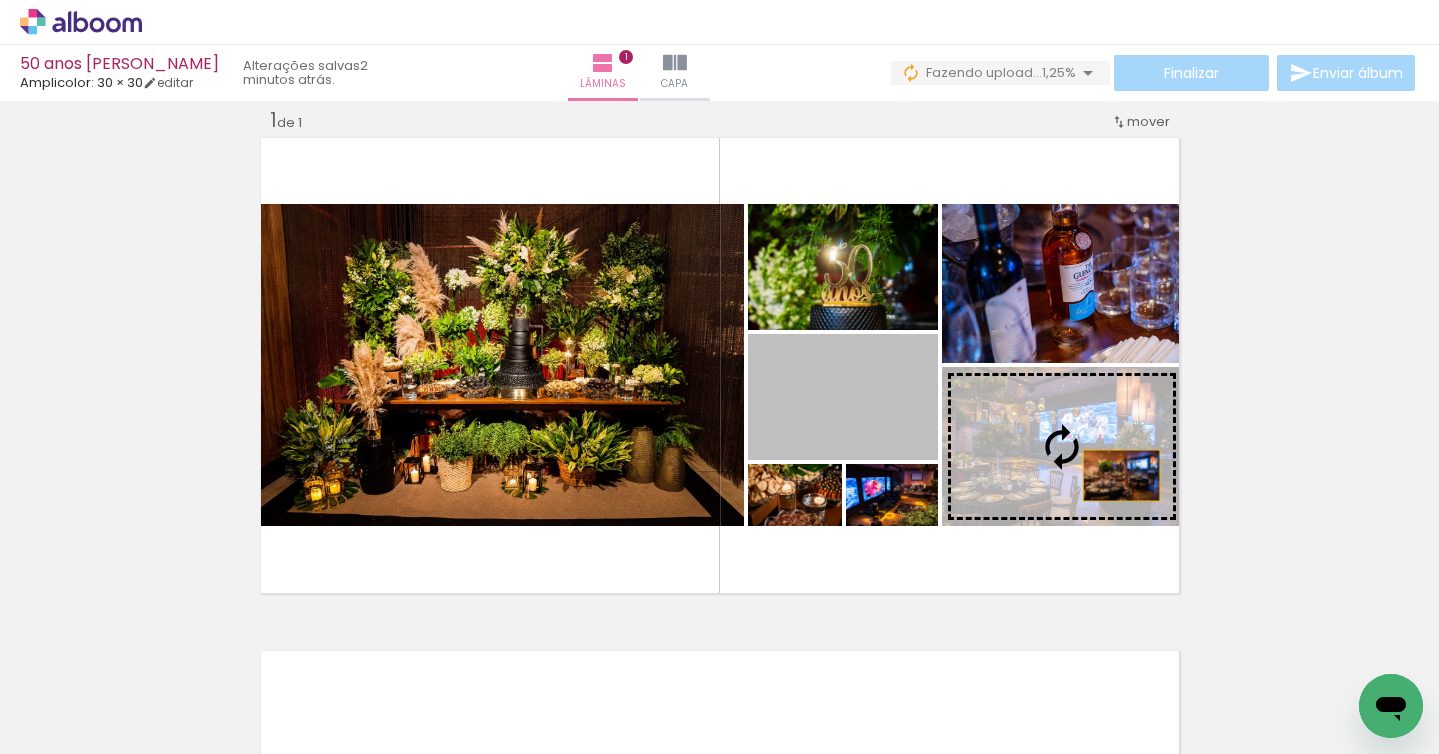 drag, startPoint x: 895, startPoint y: 421, endPoint x: 1118, endPoint y: 471, distance: 228.53665 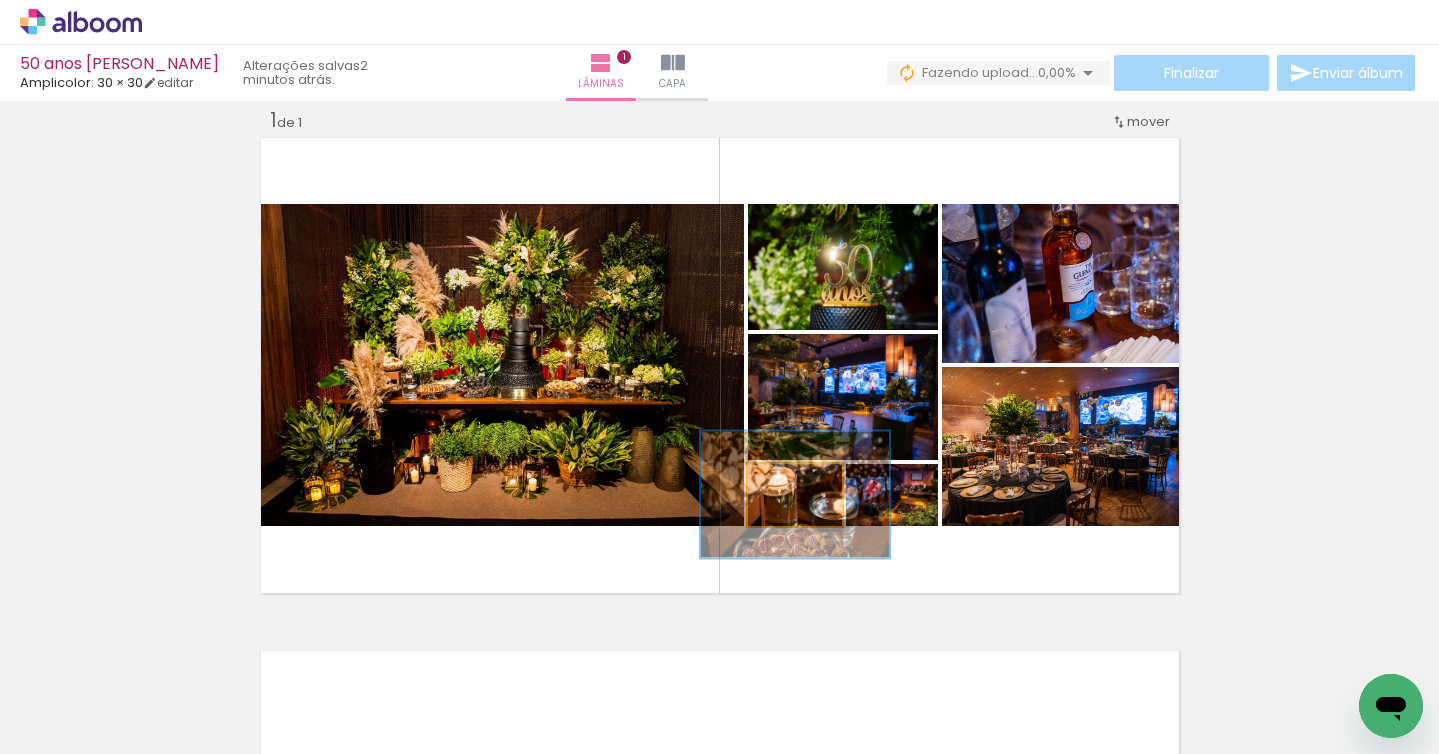 drag, startPoint x: 814, startPoint y: 492, endPoint x: 865, endPoint y: 400, distance: 105.1903 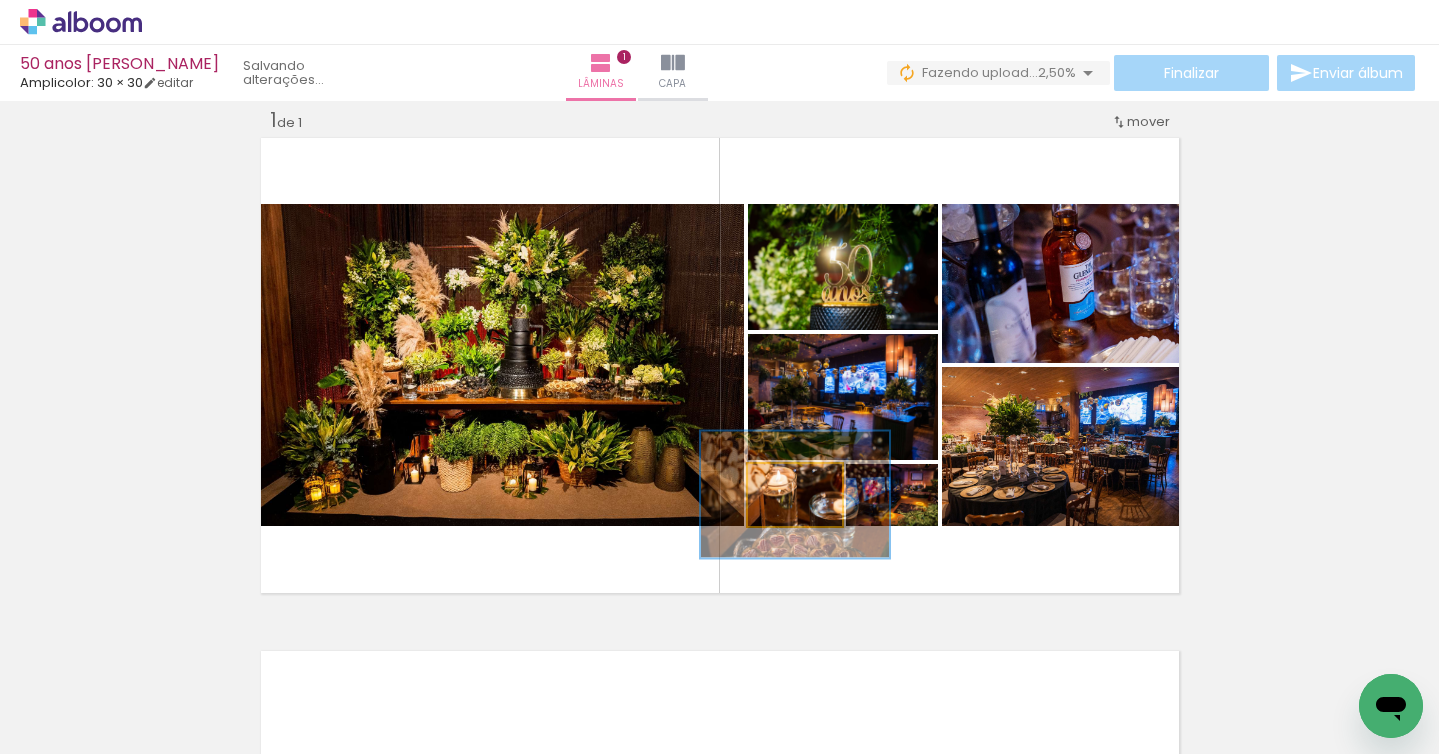drag, startPoint x: 820, startPoint y: 481, endPoint x: 877, endPoint y: 403, distance: 96.60745 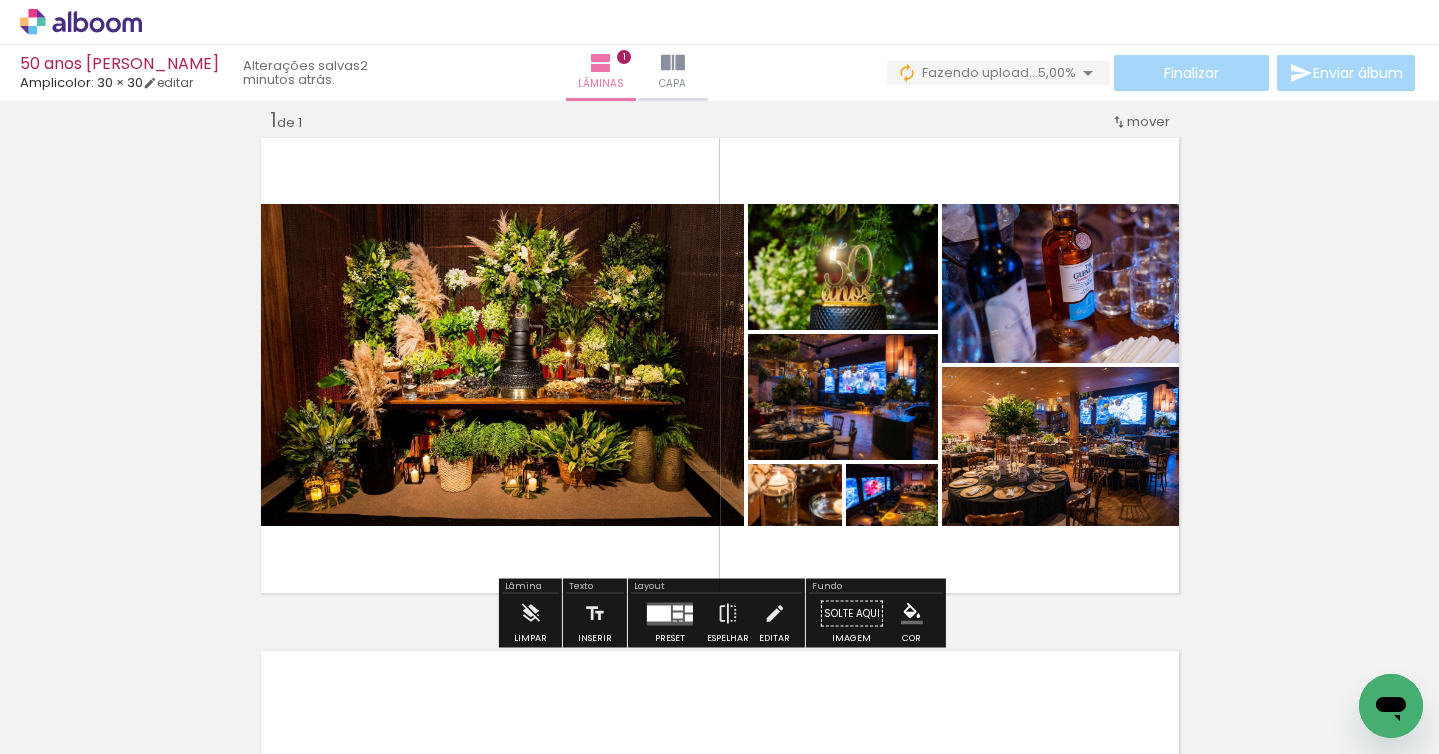 click at bounding box center (720, 365) 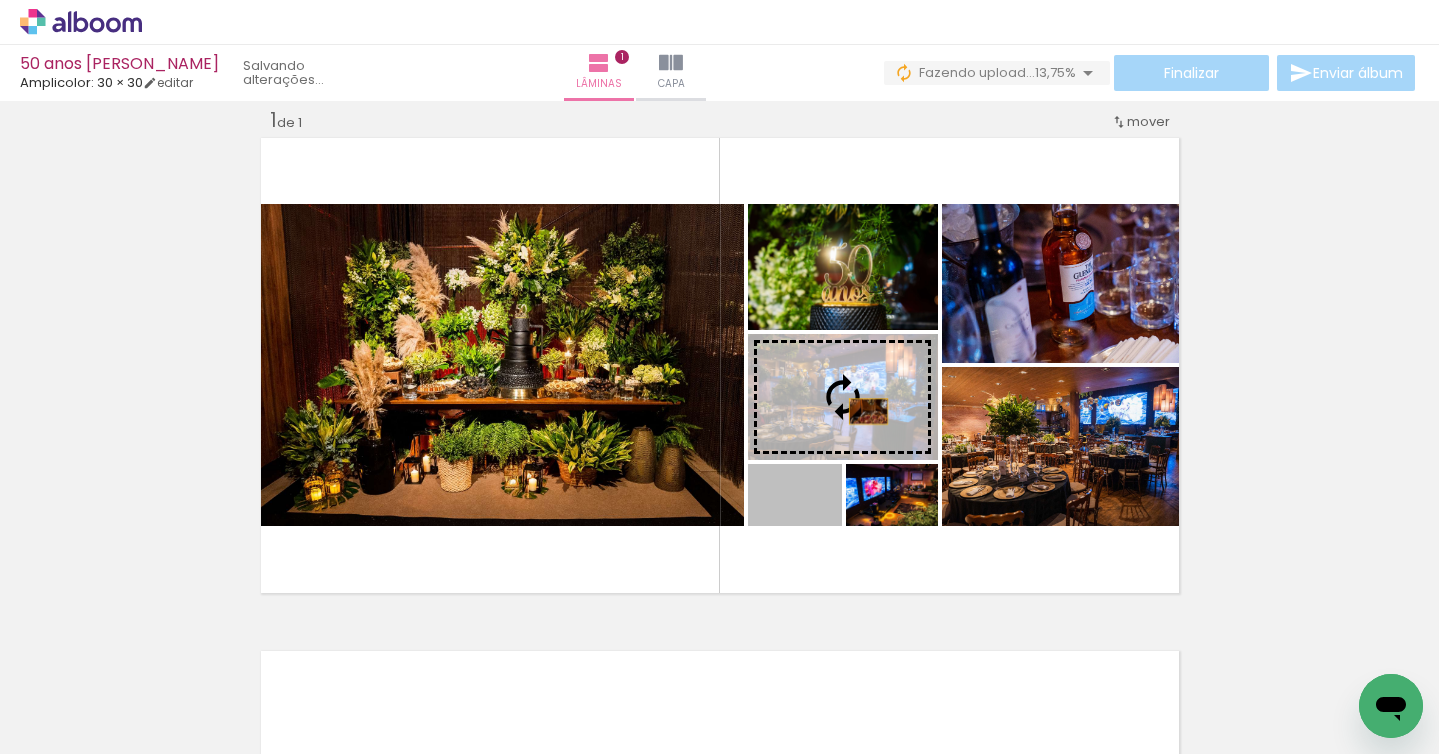 drag, startPoint x: 834, startPoint y: 487, endPoint x: 867, endPoint y: 411, distance: 82.85529 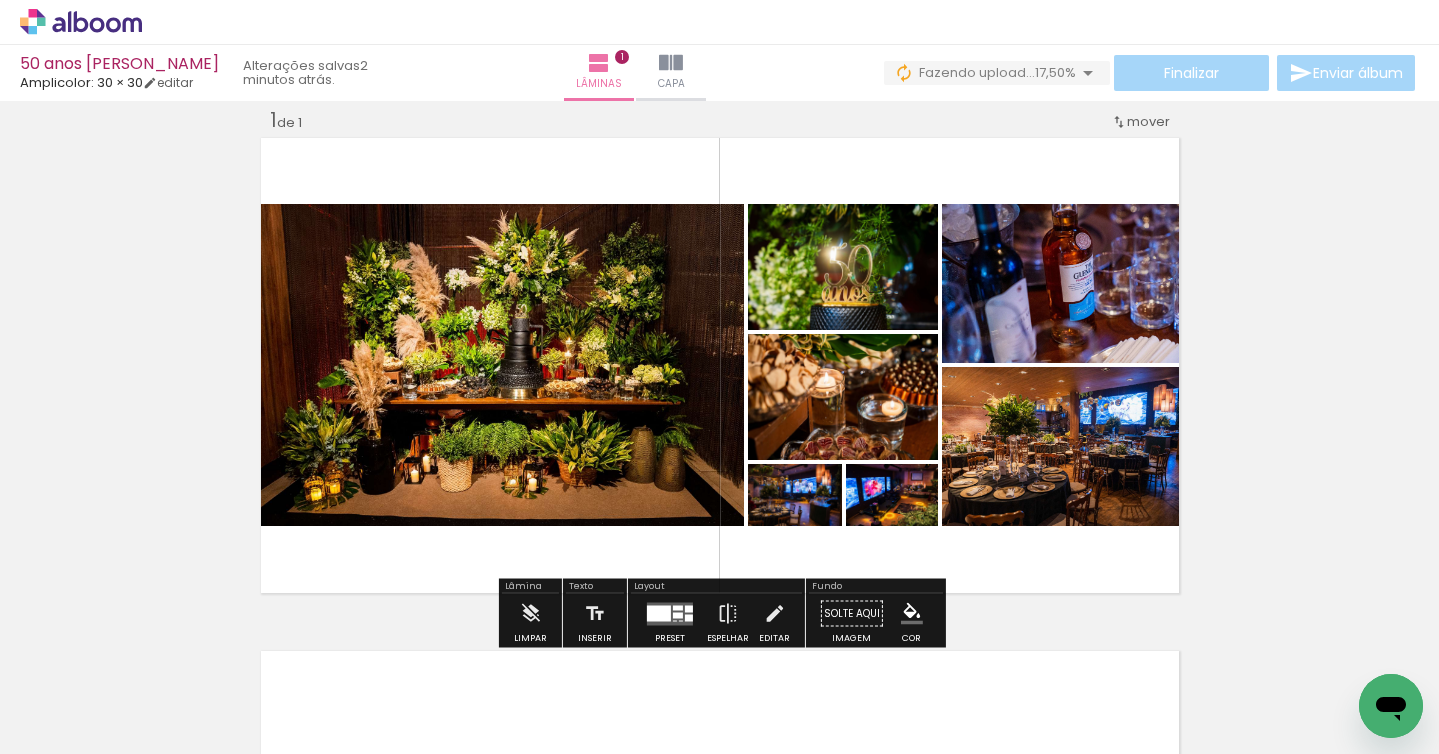 click 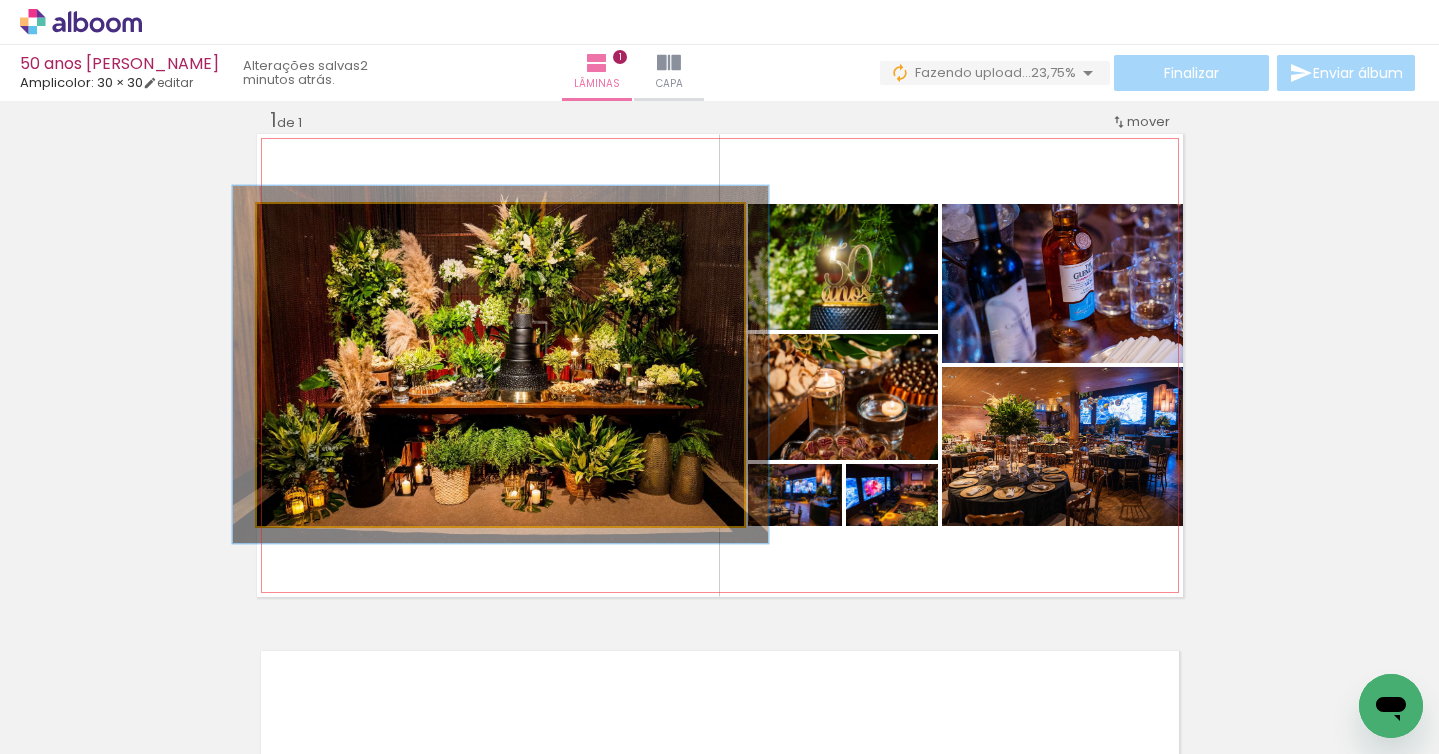 type on "110" 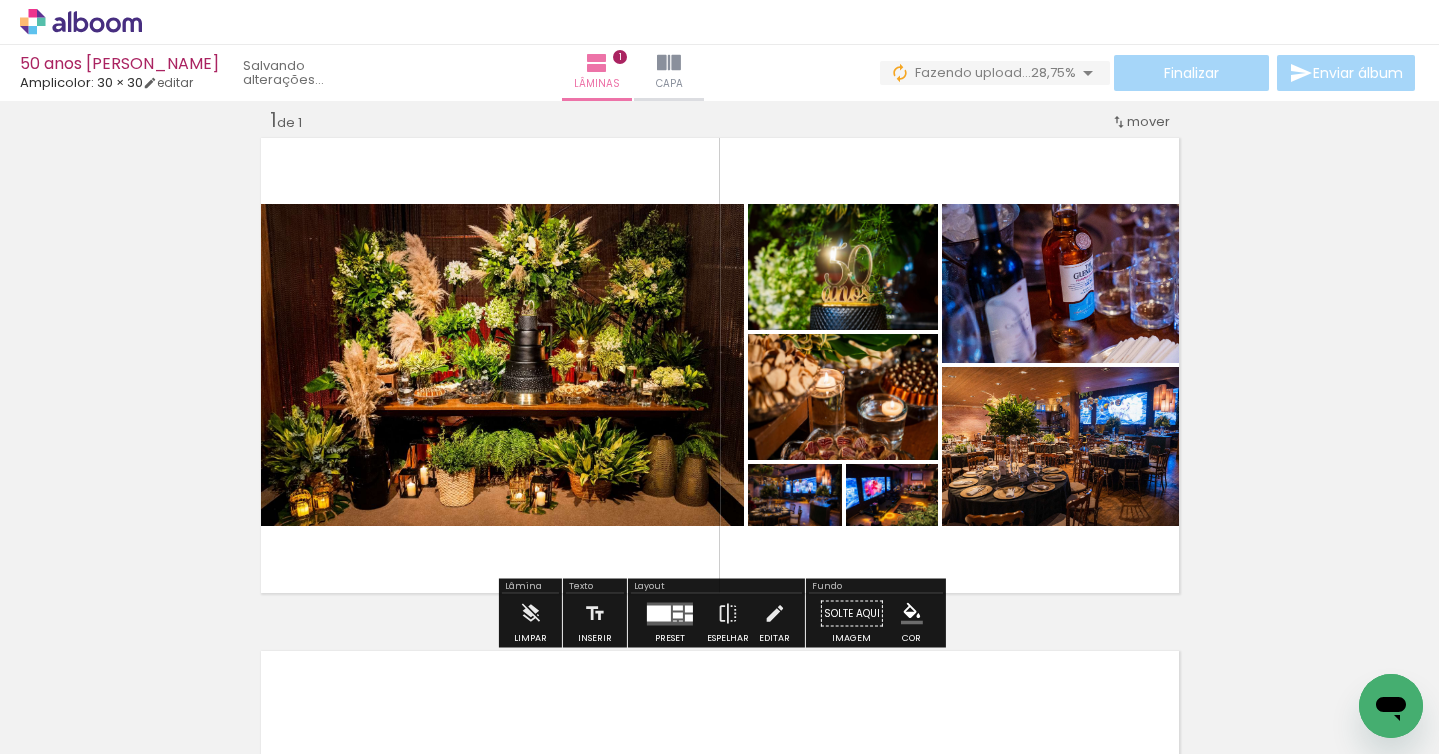 click on "Inserir lâmina 1  de 1" at bounding box center [719, 596] 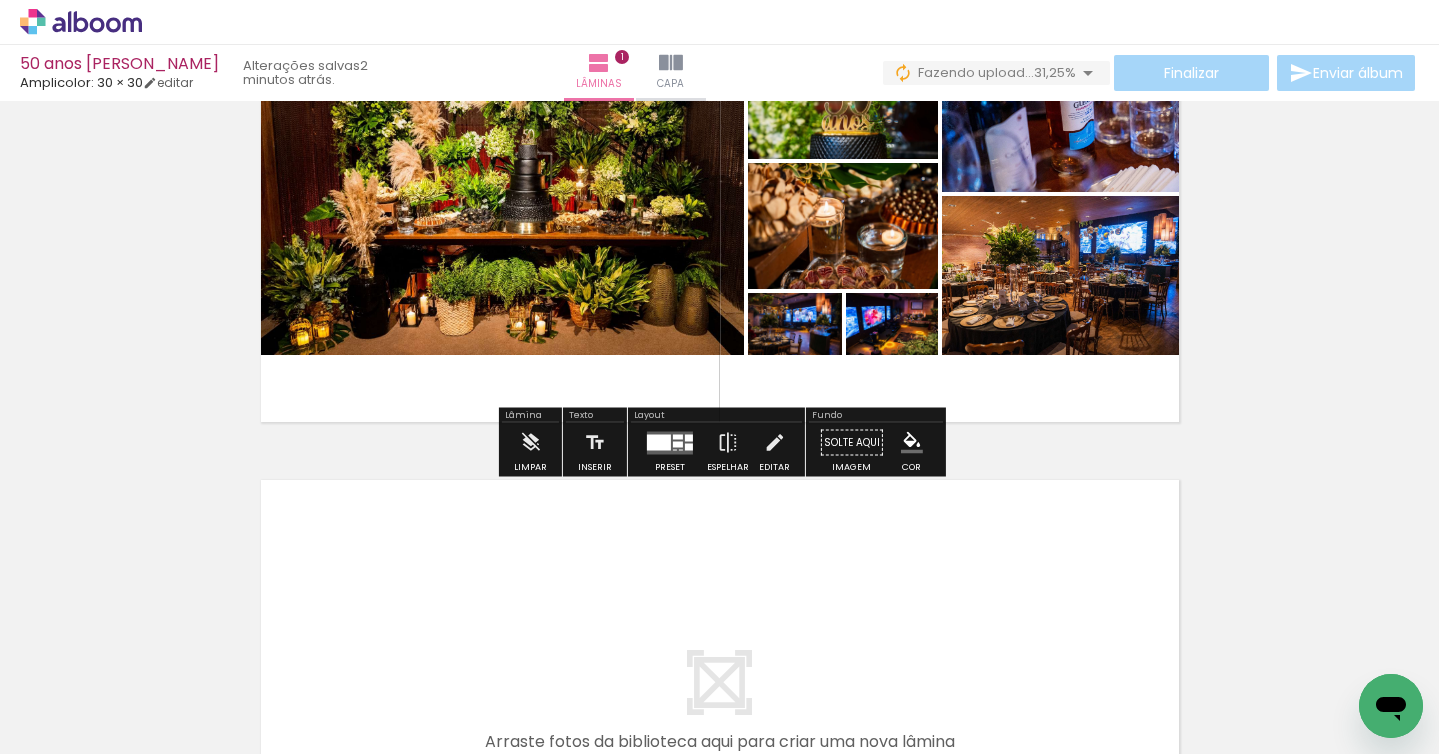 scroll, scrollTop: 195, scrollLeft: 0, axis: vertical 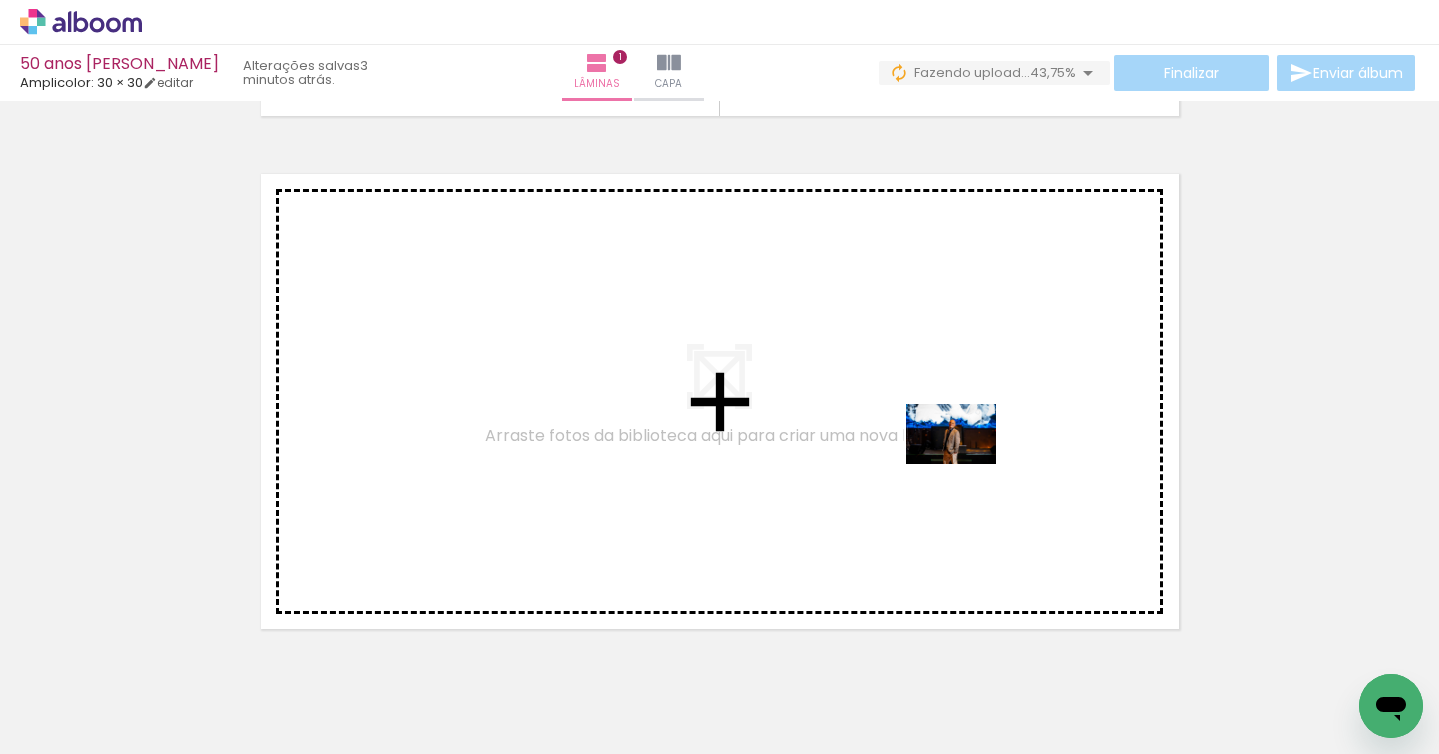 drag, startPoint x: 1001, startPoint y: 686, endPoint x: 967, endPoint y: 466, distance: 222.61177 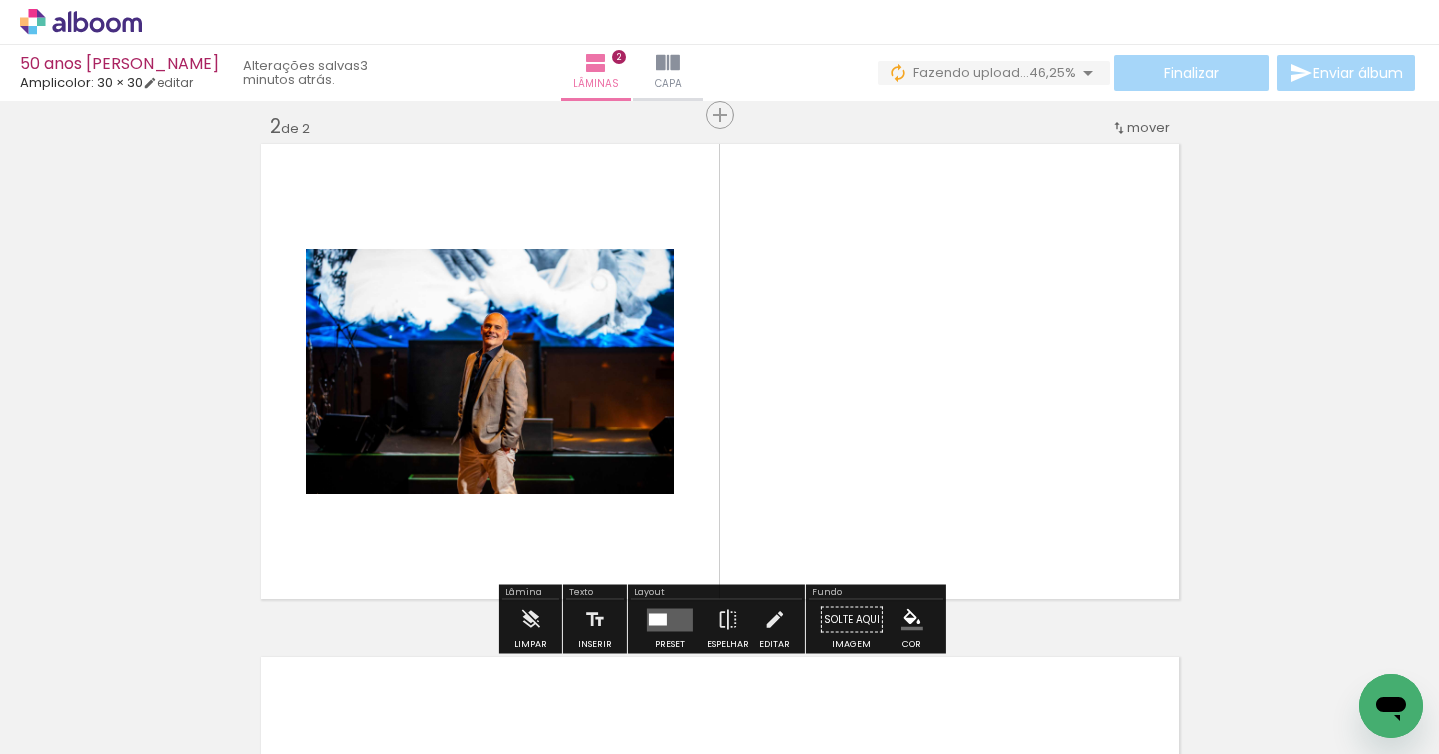 scroll, scrollTop: 538, scrollLeft: 0, axis: vertical 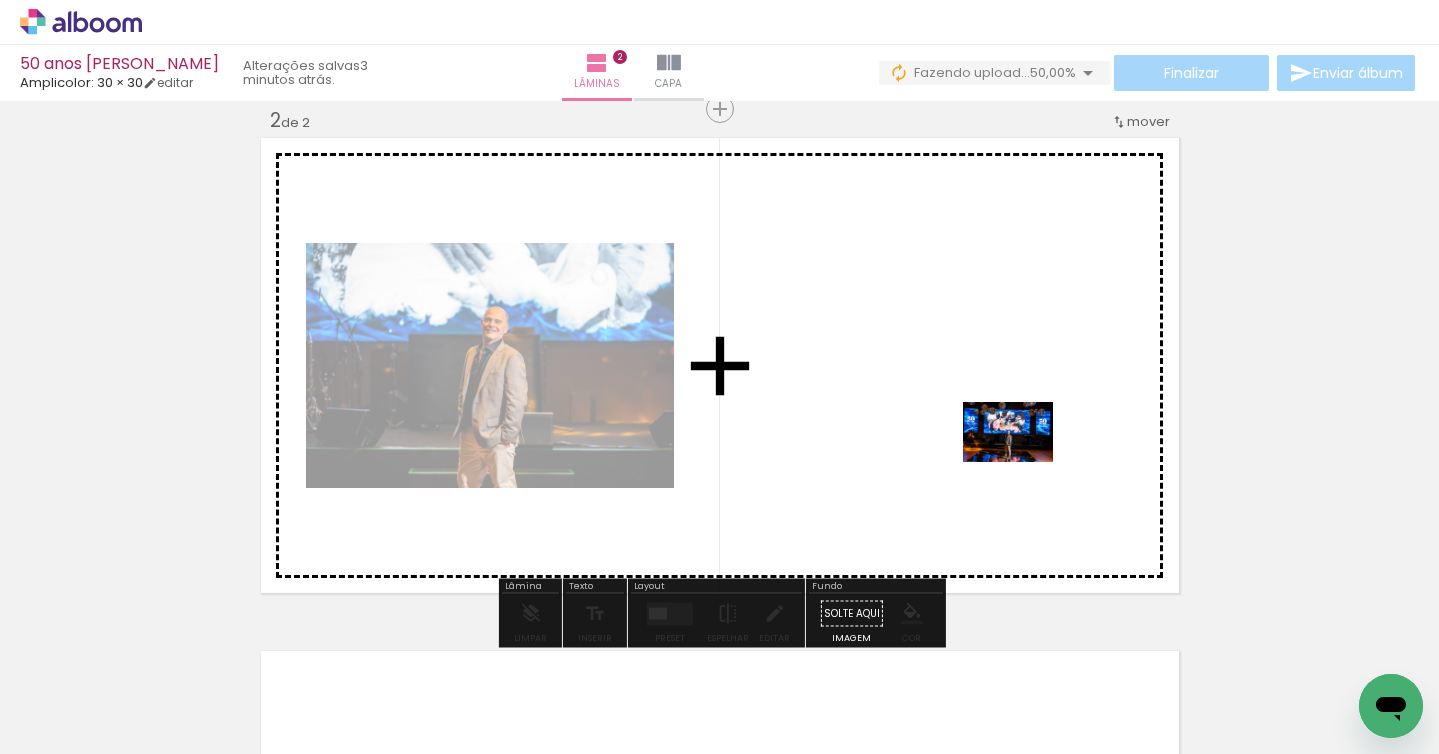 drag, startPoint x: 1111, startPoint y: 663, endPoint x: 1022, endPoint y: 462, distance: 219.82266 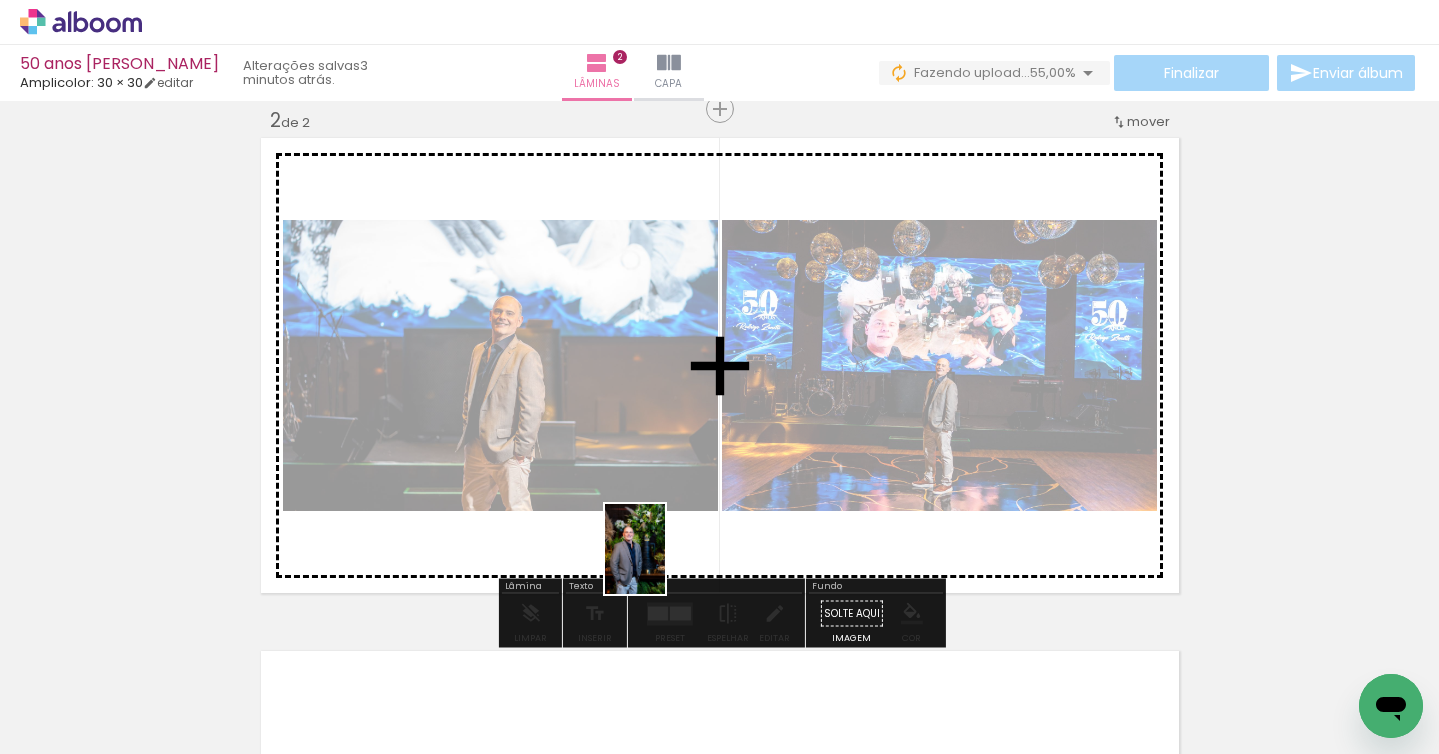 drag, startPoint x: 670, startPoint y: 669, endPoint x: 664, endPoint y: 564, distance: 105.17129 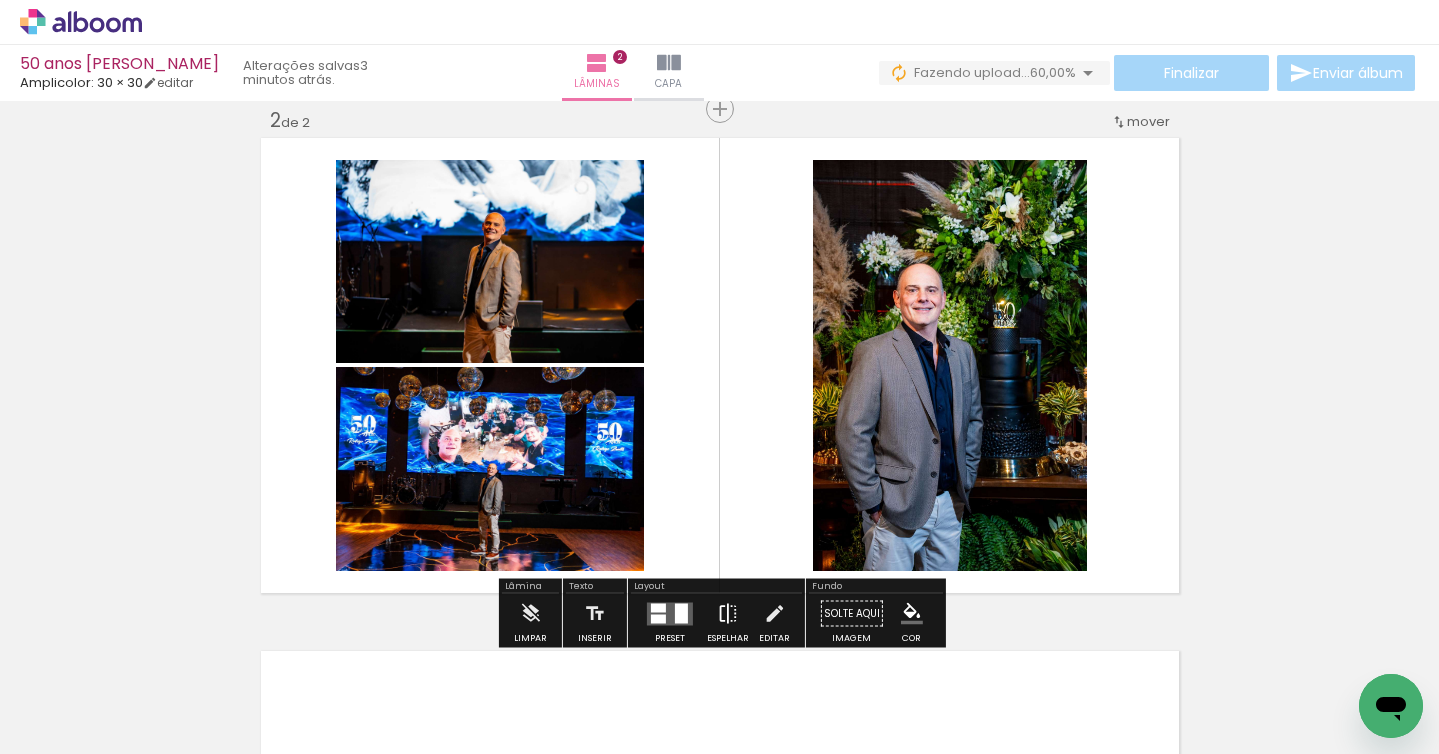 click at bounding box center [728, 614] 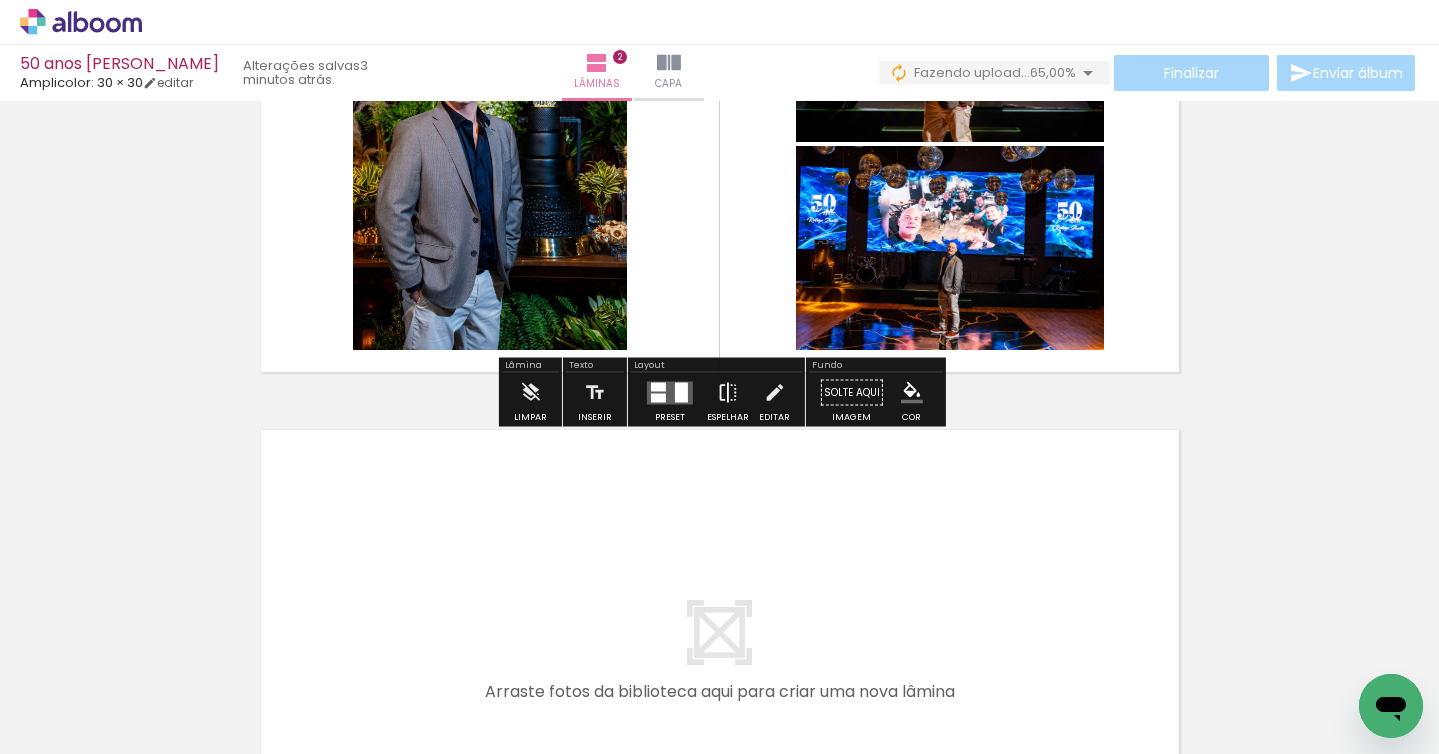 scroll, scrollTop: 936, scrollLeft: 0, axis: vertical 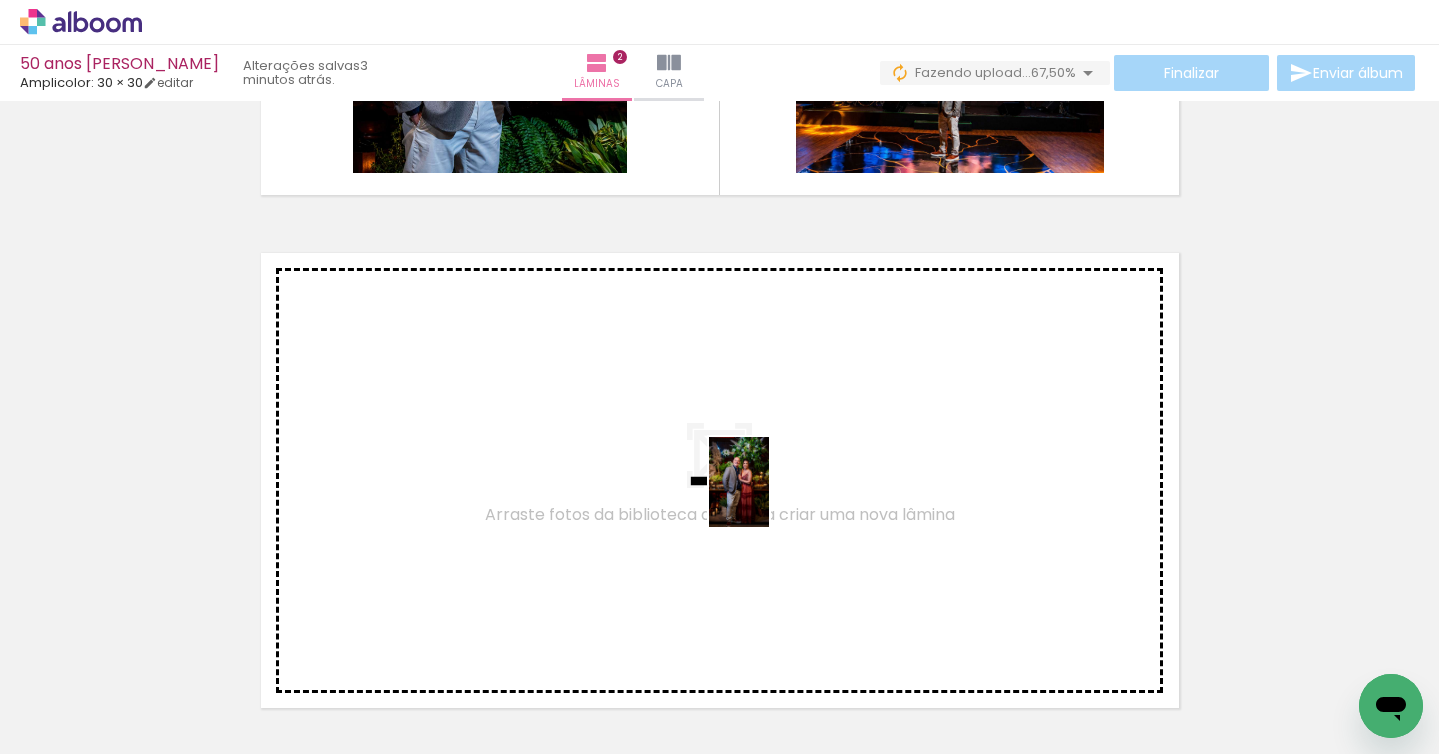 click at bounding box center [719, 377] 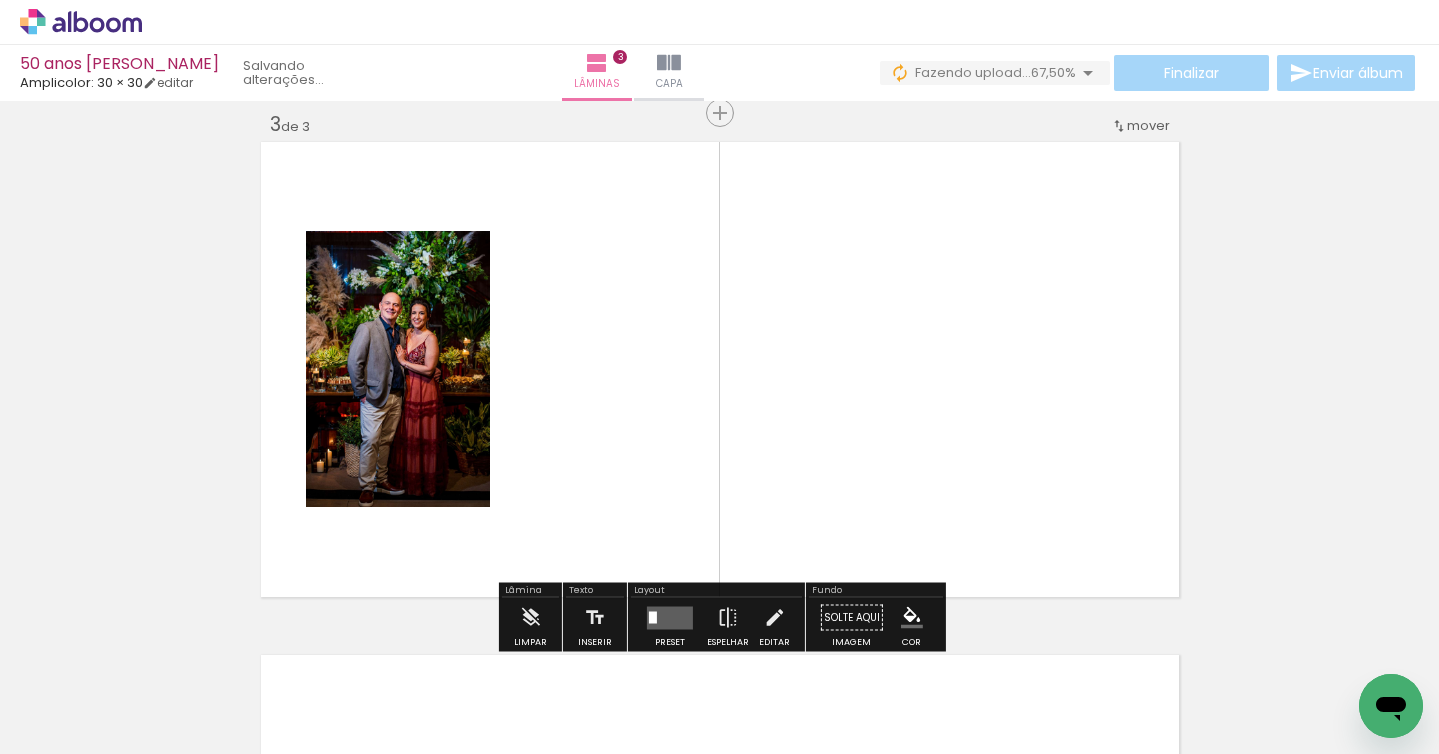 scroll, scrollTop: 1051, scrollLeft: 0, axis: vertical 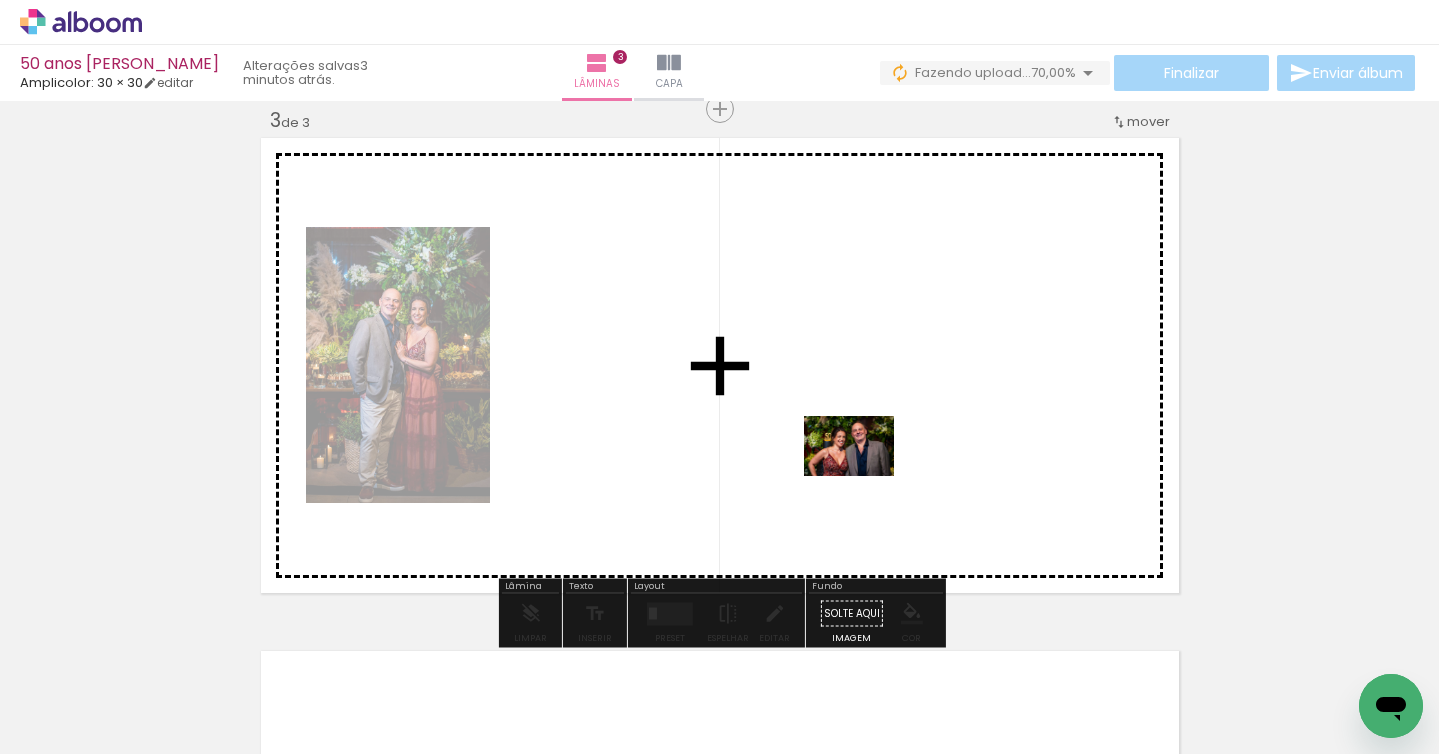 drag, startPoint x: 872, startPoint y: 658, endPoint x: 864, endPoint y: 476, distance: 182.17574 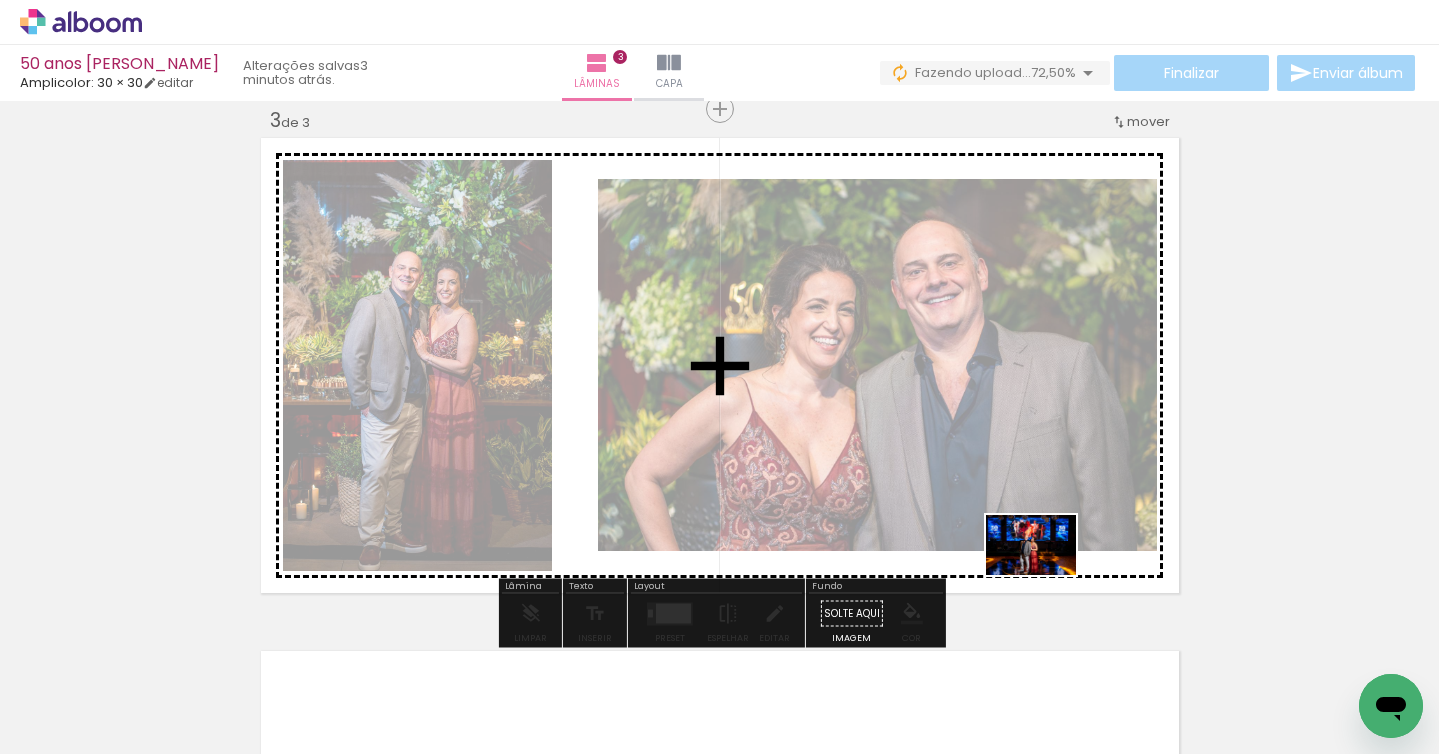 drag, startPoint x: 1222, startPoint y: 663, endPoint x: 1045, endPoint y: 574, distance: 198.11613 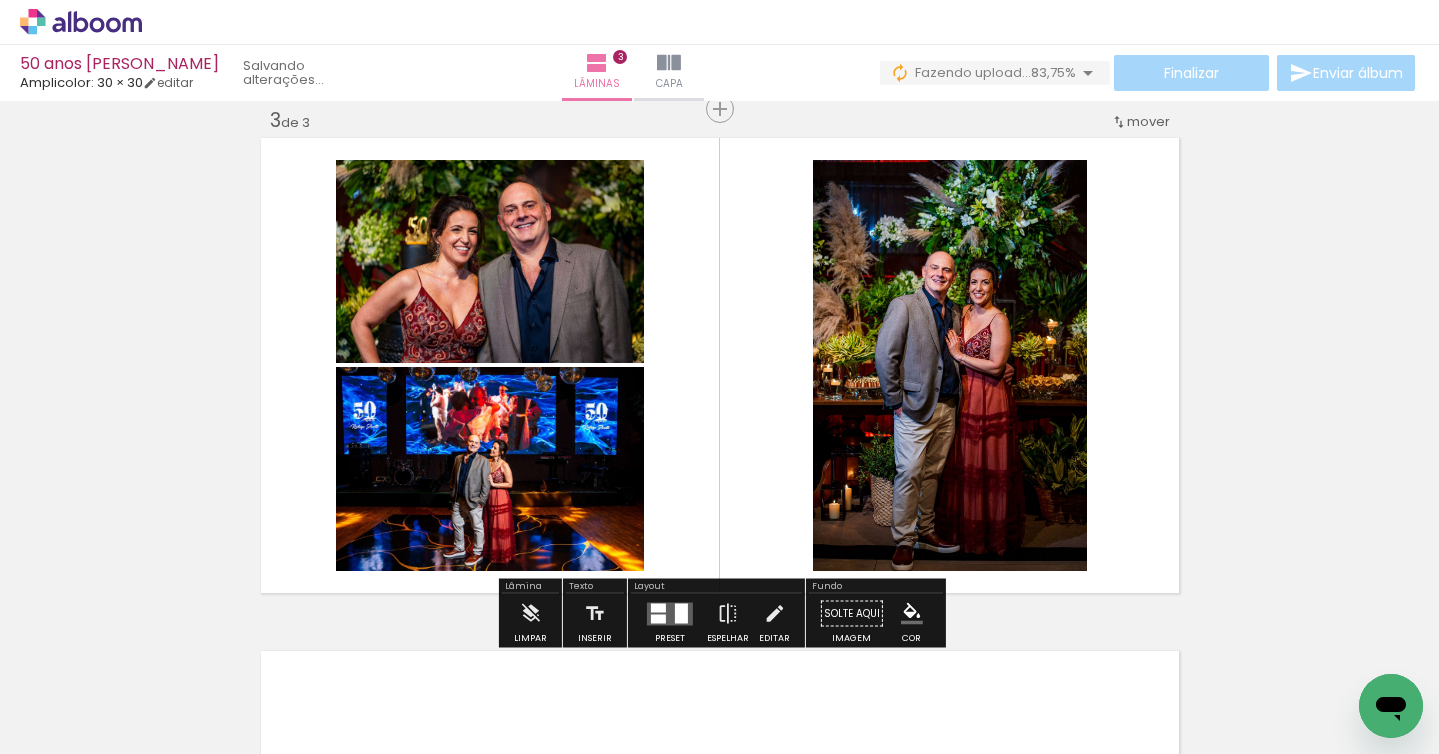 scroll, scrollTop: 0, scrollLeft: 486, axis: horizontal 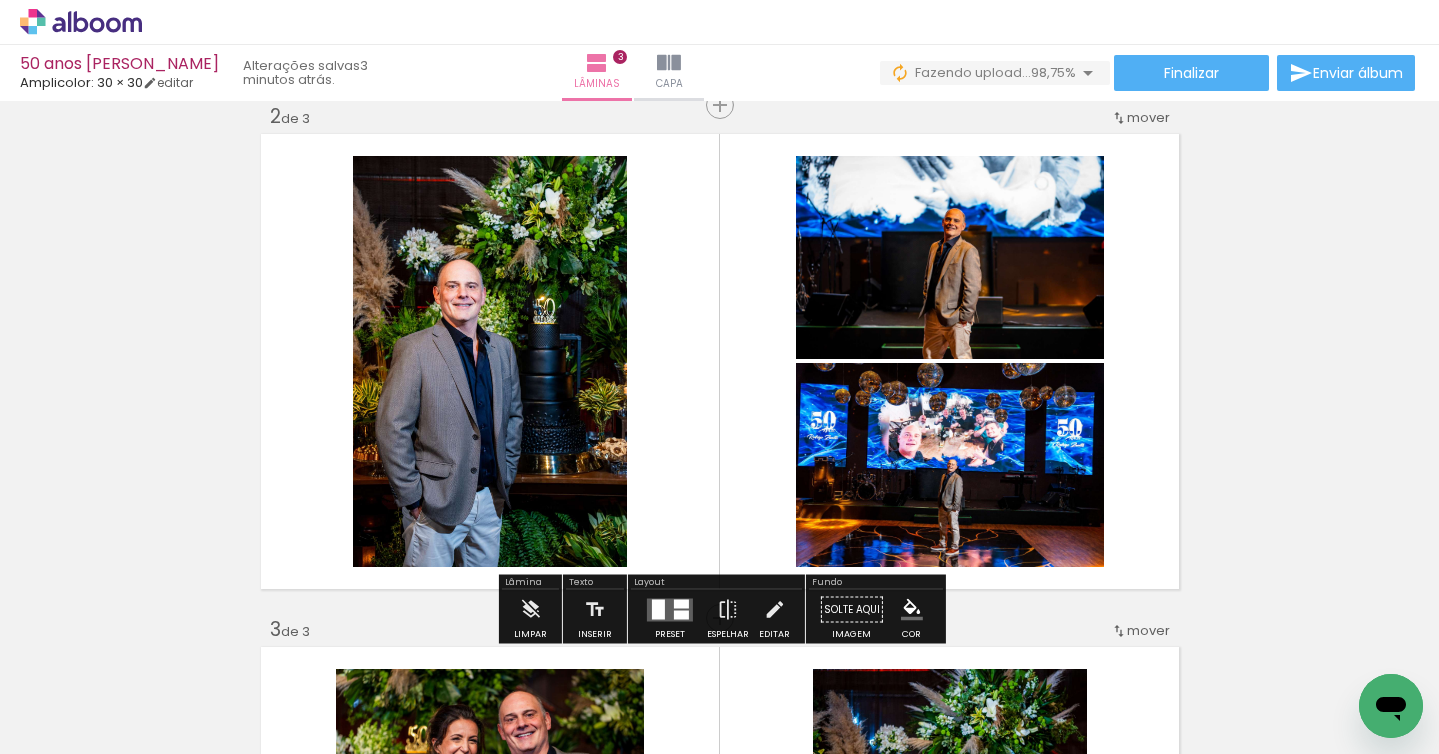 click at bounding box center (670, 609) 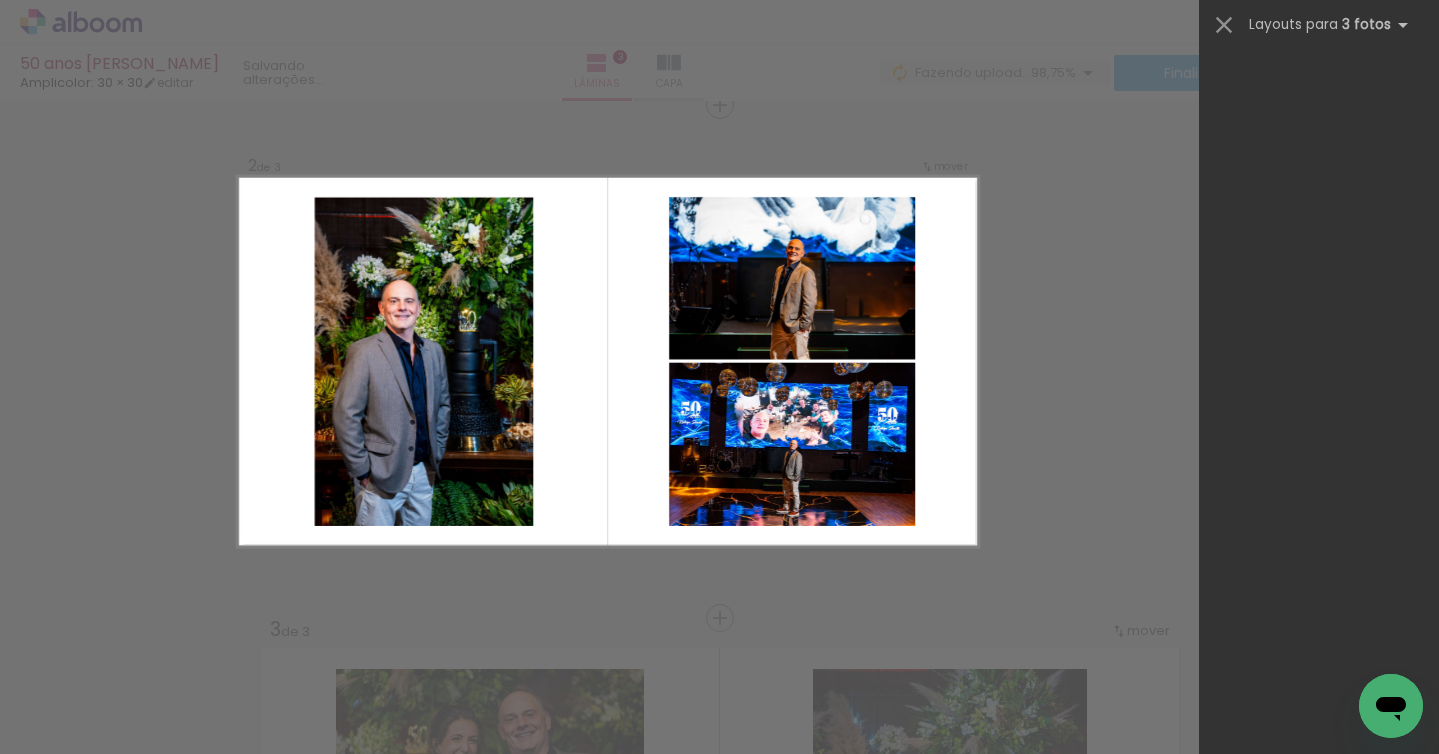 scroll, scrollTop: 0, scrollLeft: 0, axis: both 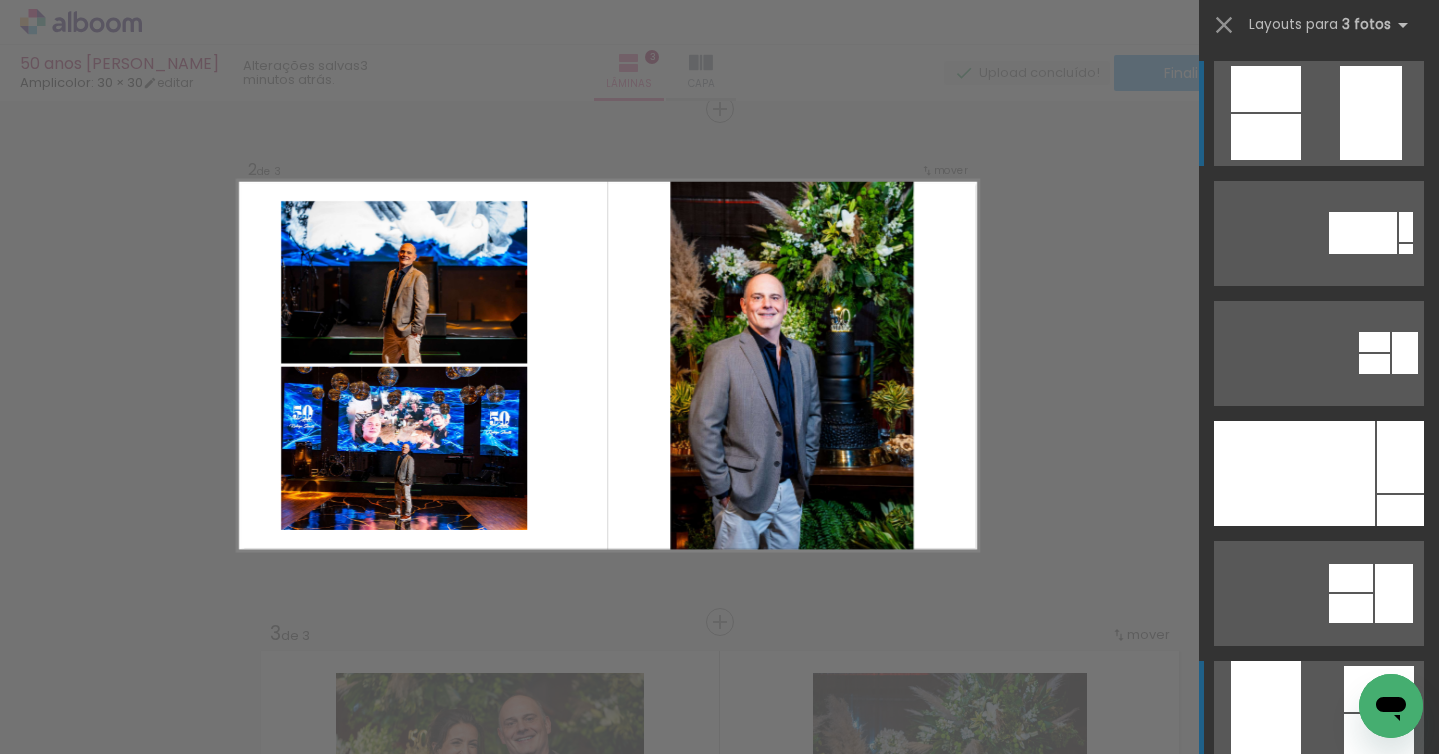 click at bounding box center [1363, 233] 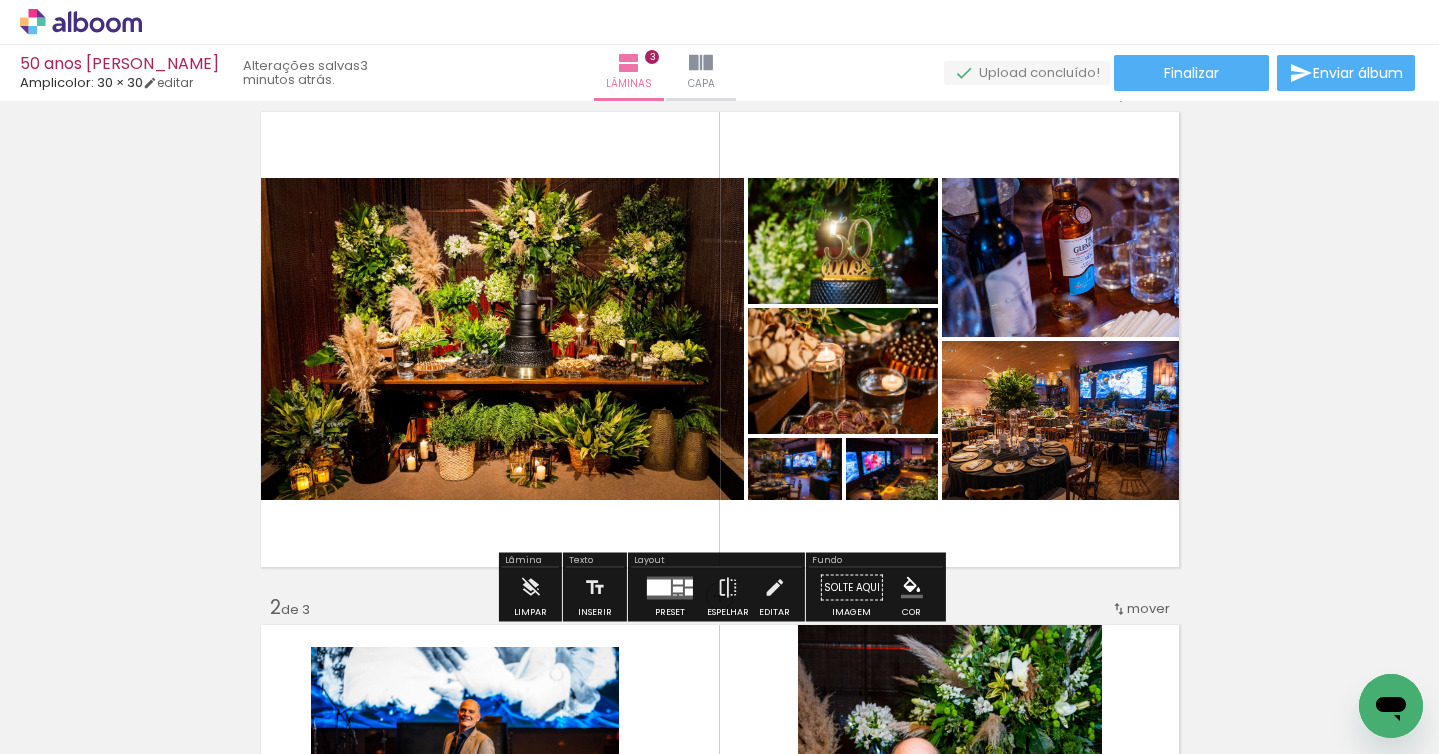 scroll, scrollTop: 20, scrollLeft: 0, axis: vertical 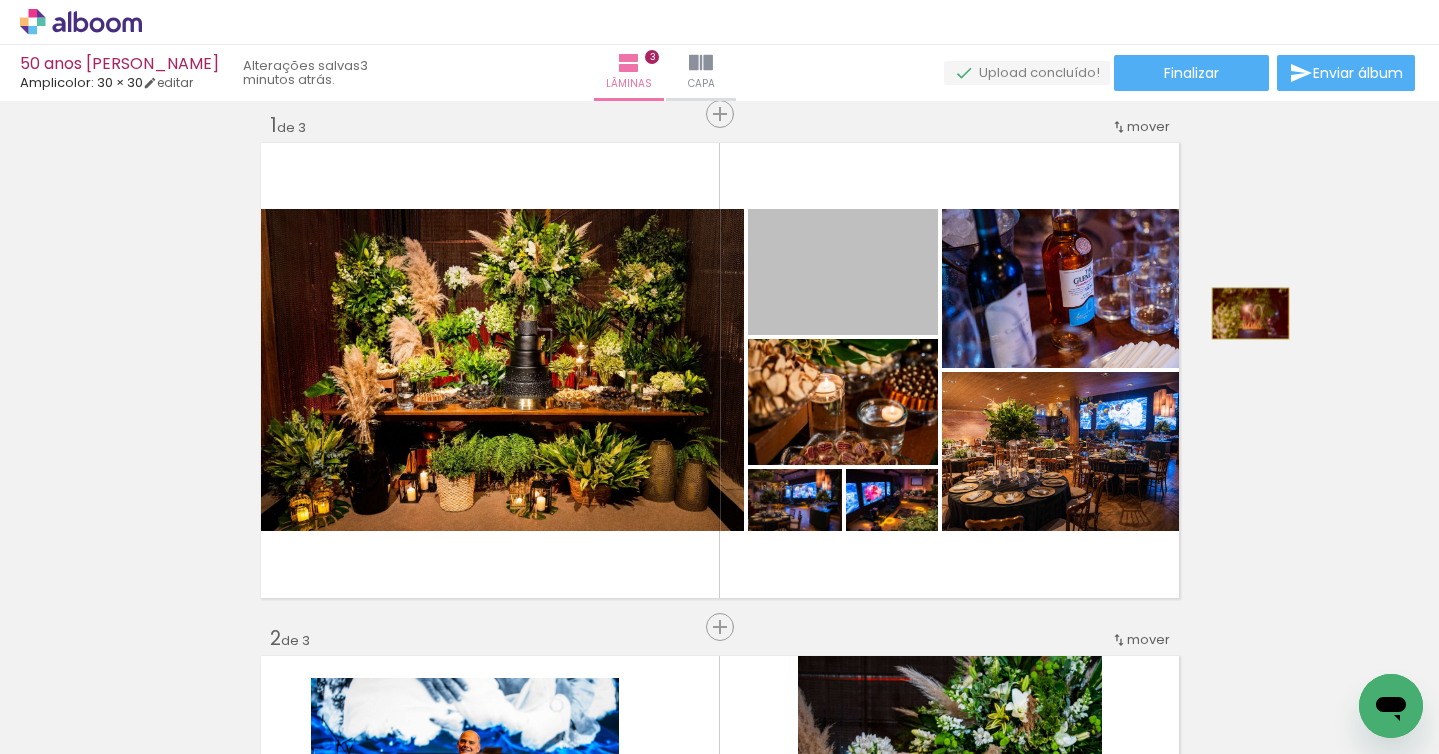 drag, startPoint x: 857, startPoint y: 289, endPoint x: 1250, endPoint y: 313, distance: 393.73215 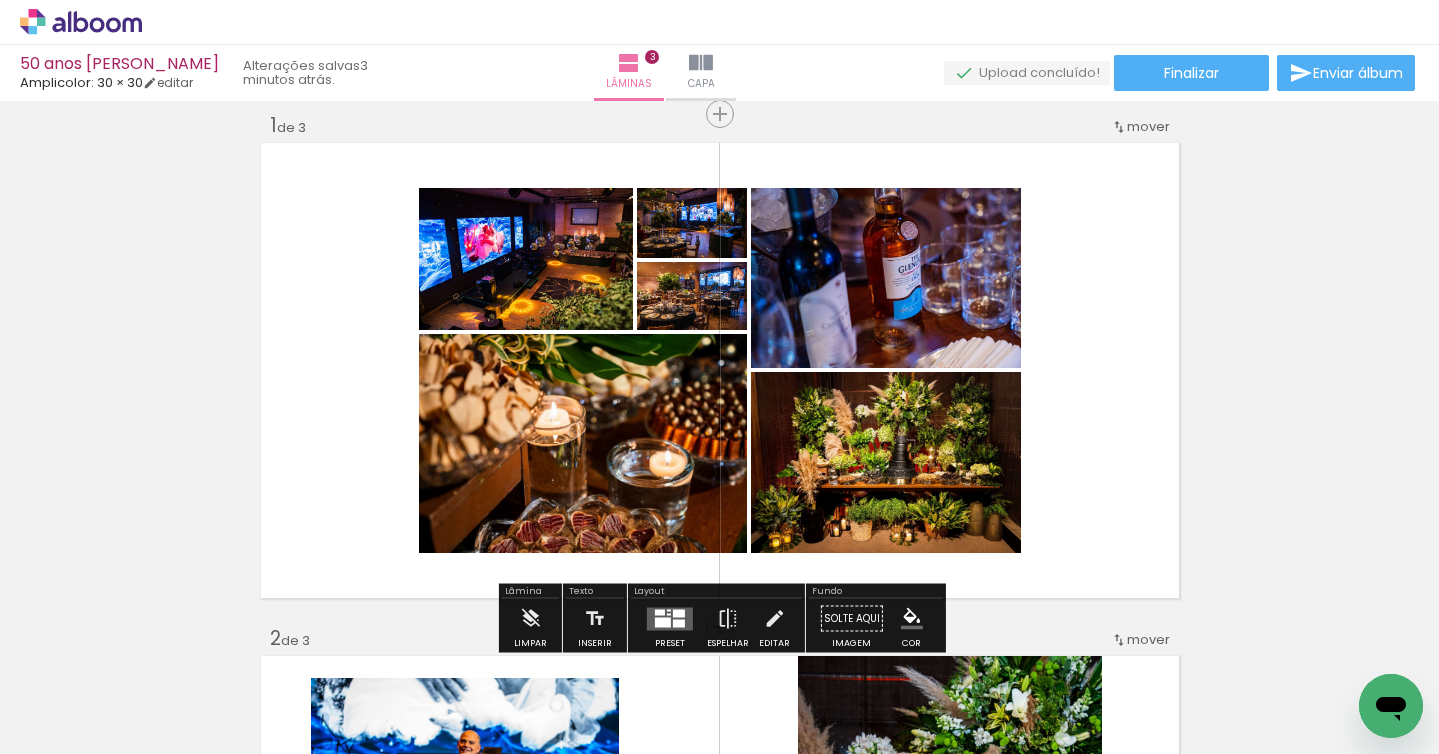 click at bounding box center [663, 622] 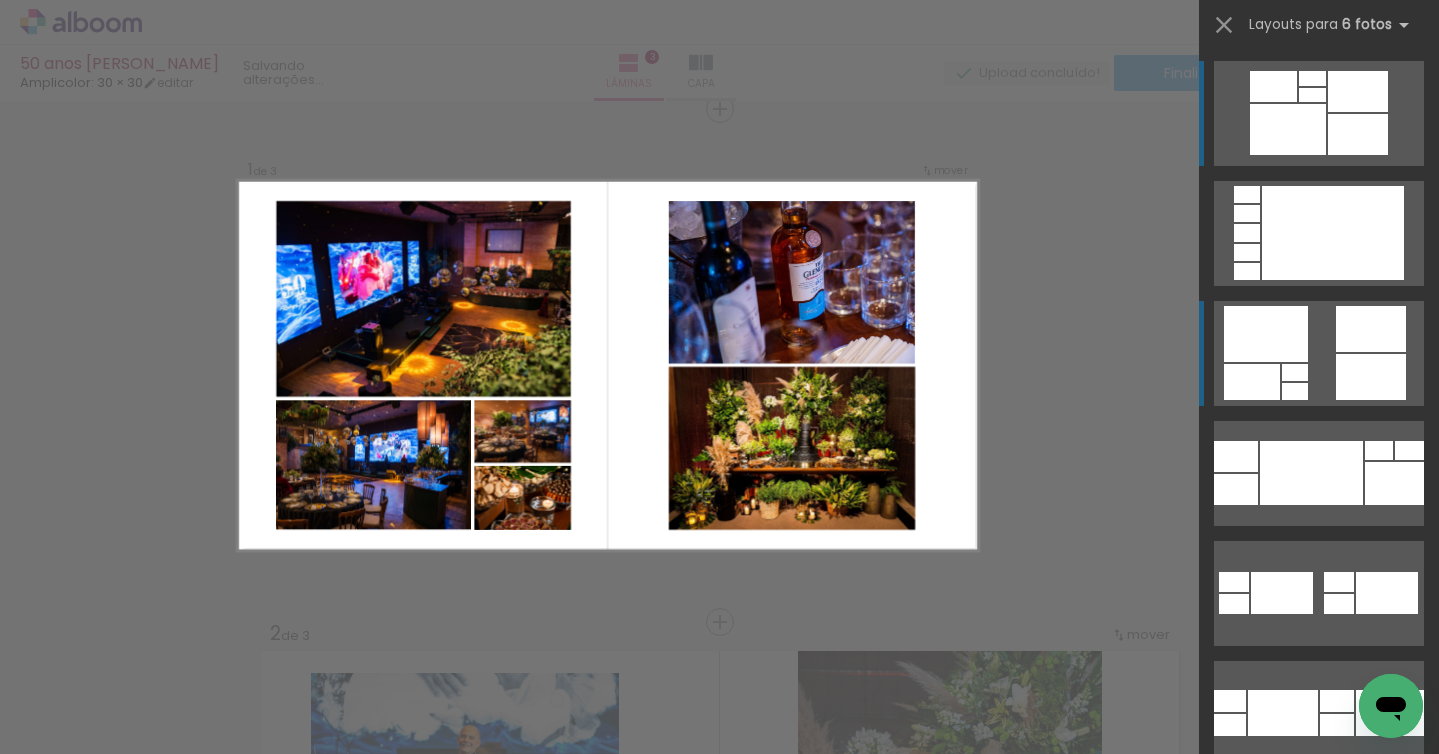 scroll, scrollTop: 25, scrollLeft: 0, axis: vertical 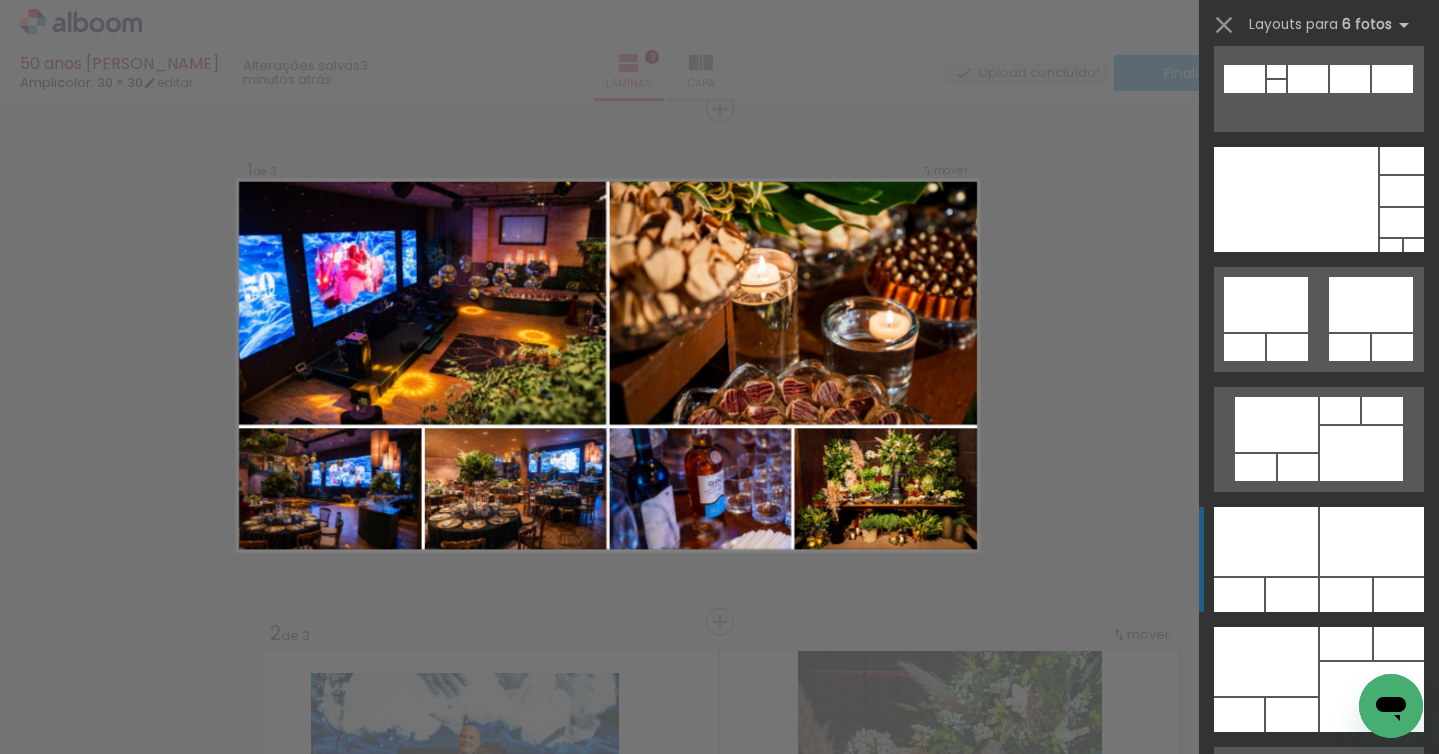 click at bounding box center [1266, 661] 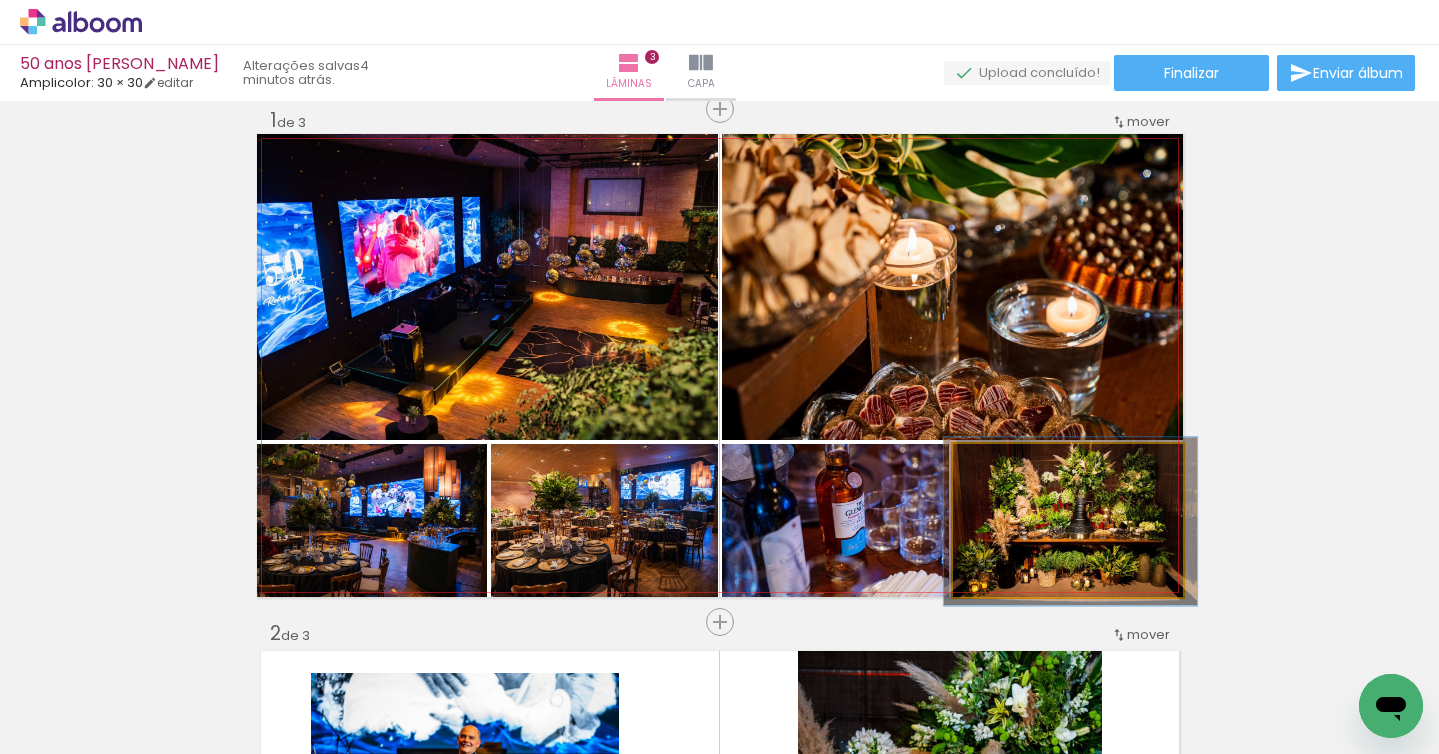 click 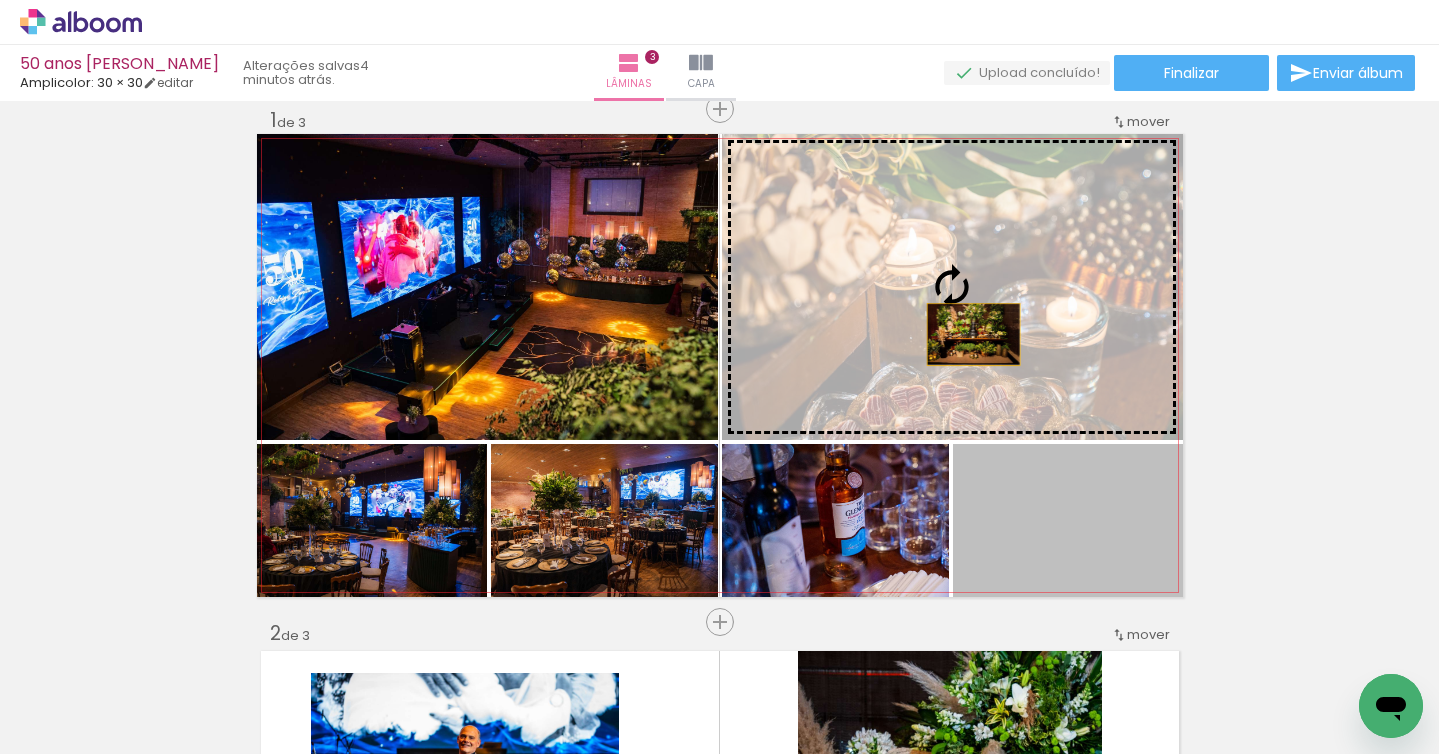 drag, startPoint x: 1071, startPoint y: 531, endPoint x: 968, endPoint y: 318, distance: 236.59671 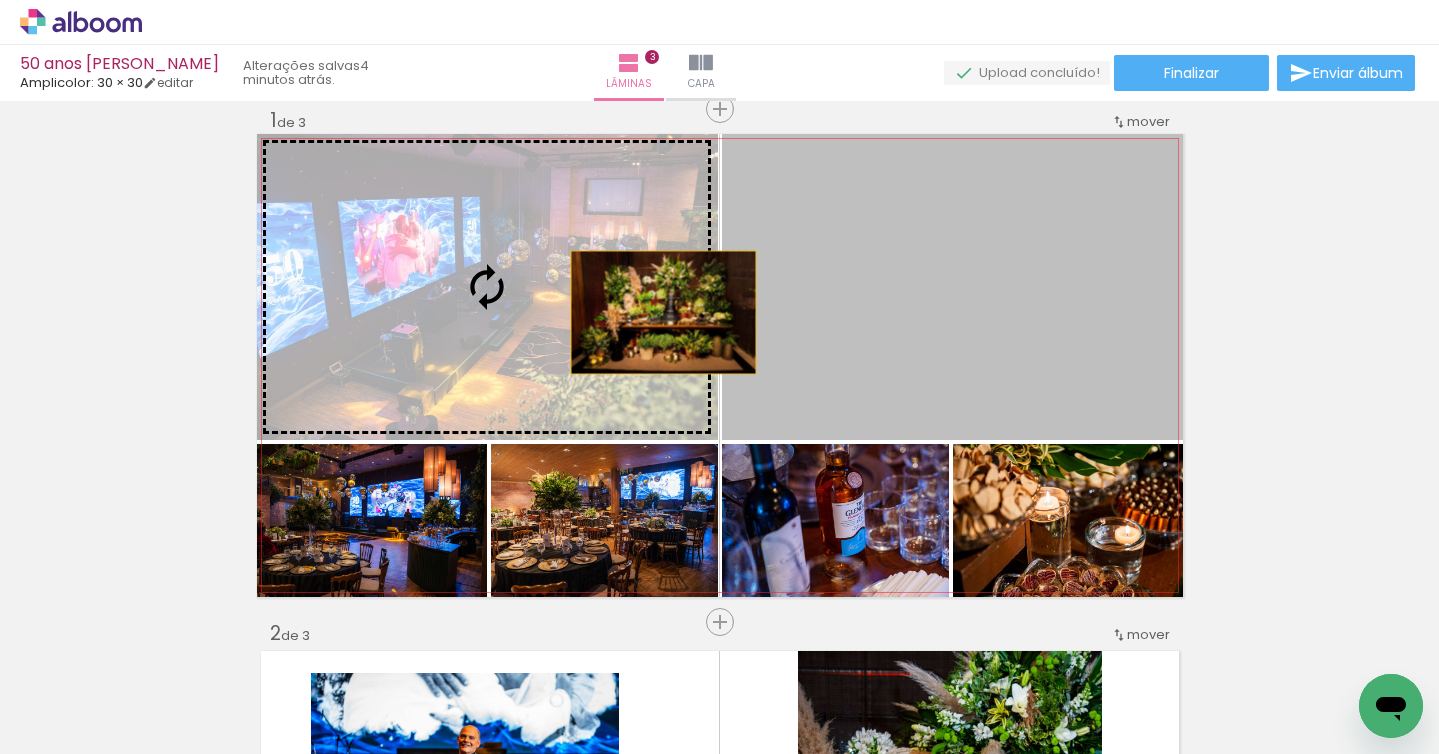 drag, startPoint x: 968, startPoint y: 318, endPoint x: 546, endPoint y: 317, distance: 422.0012 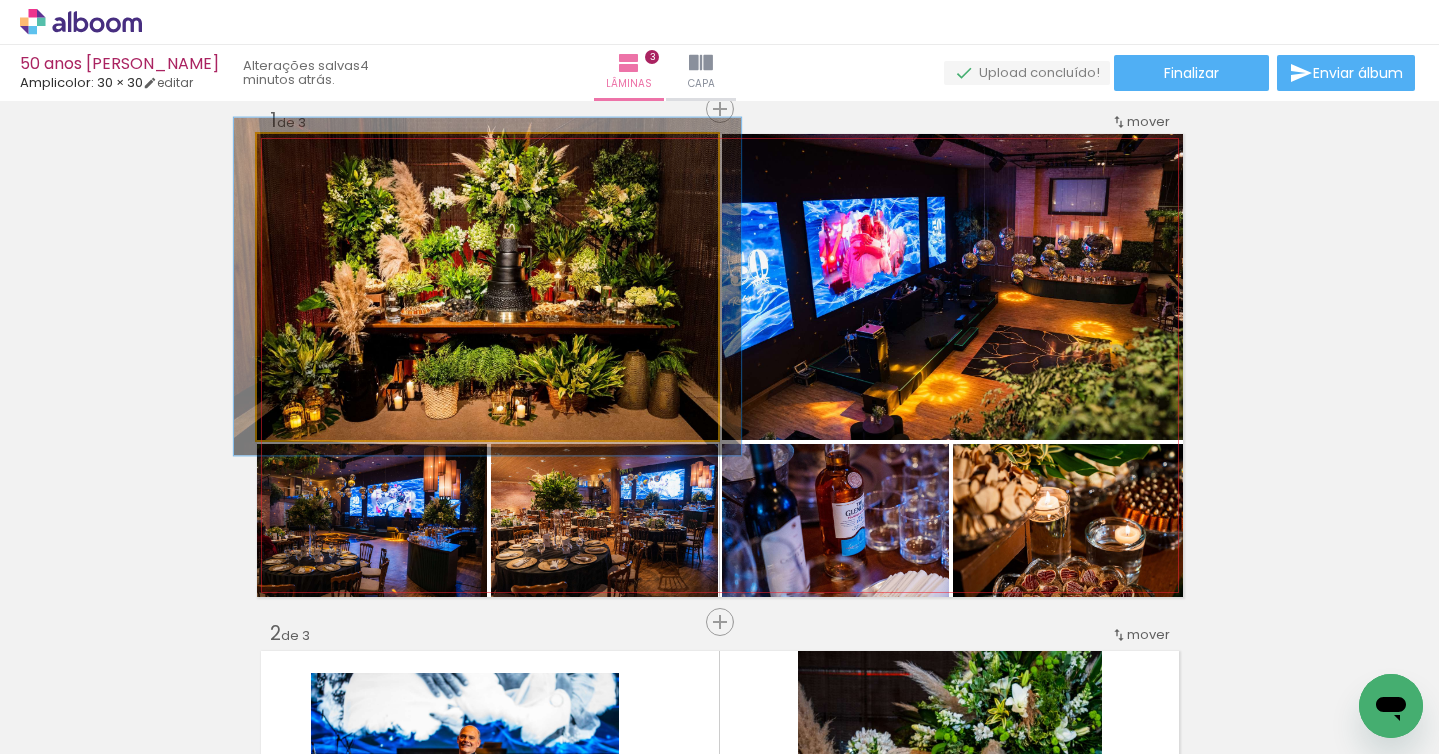 type on "110" 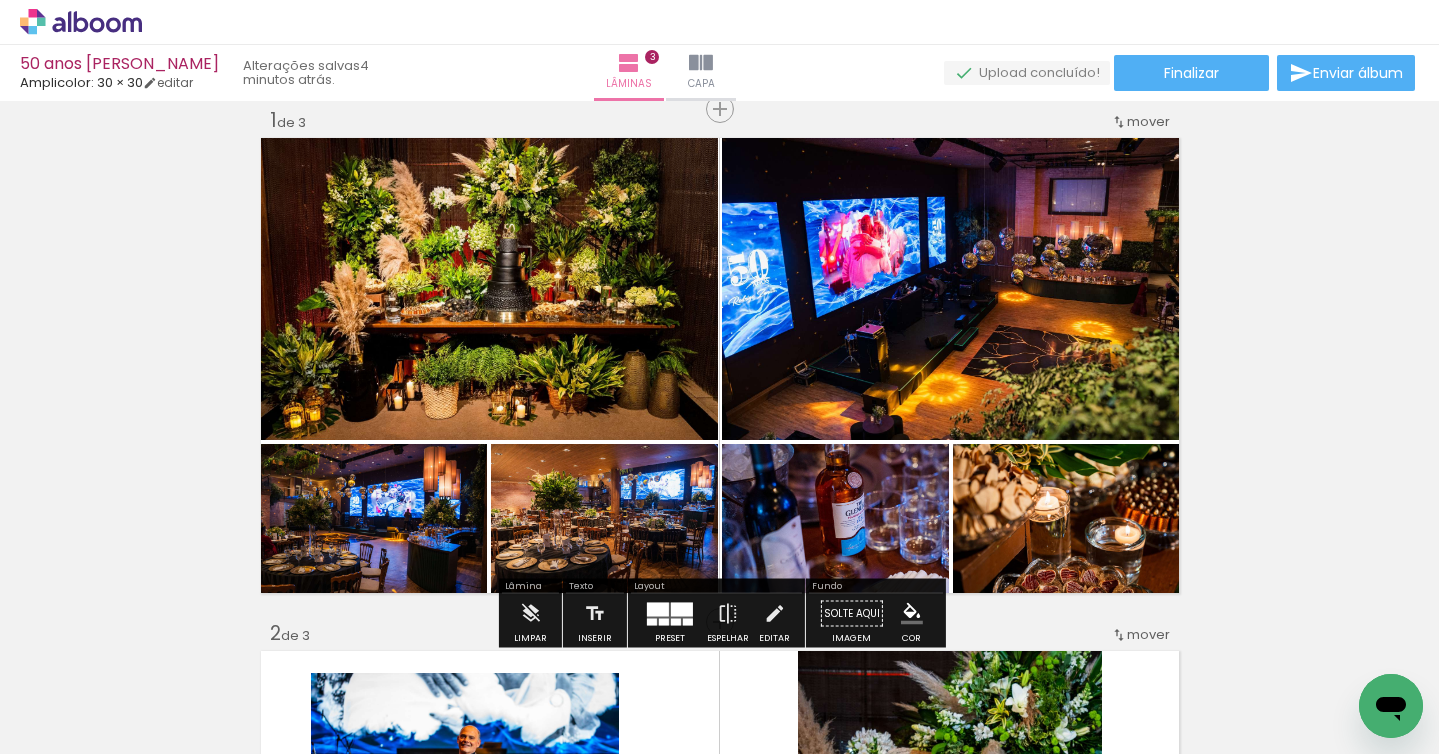 click 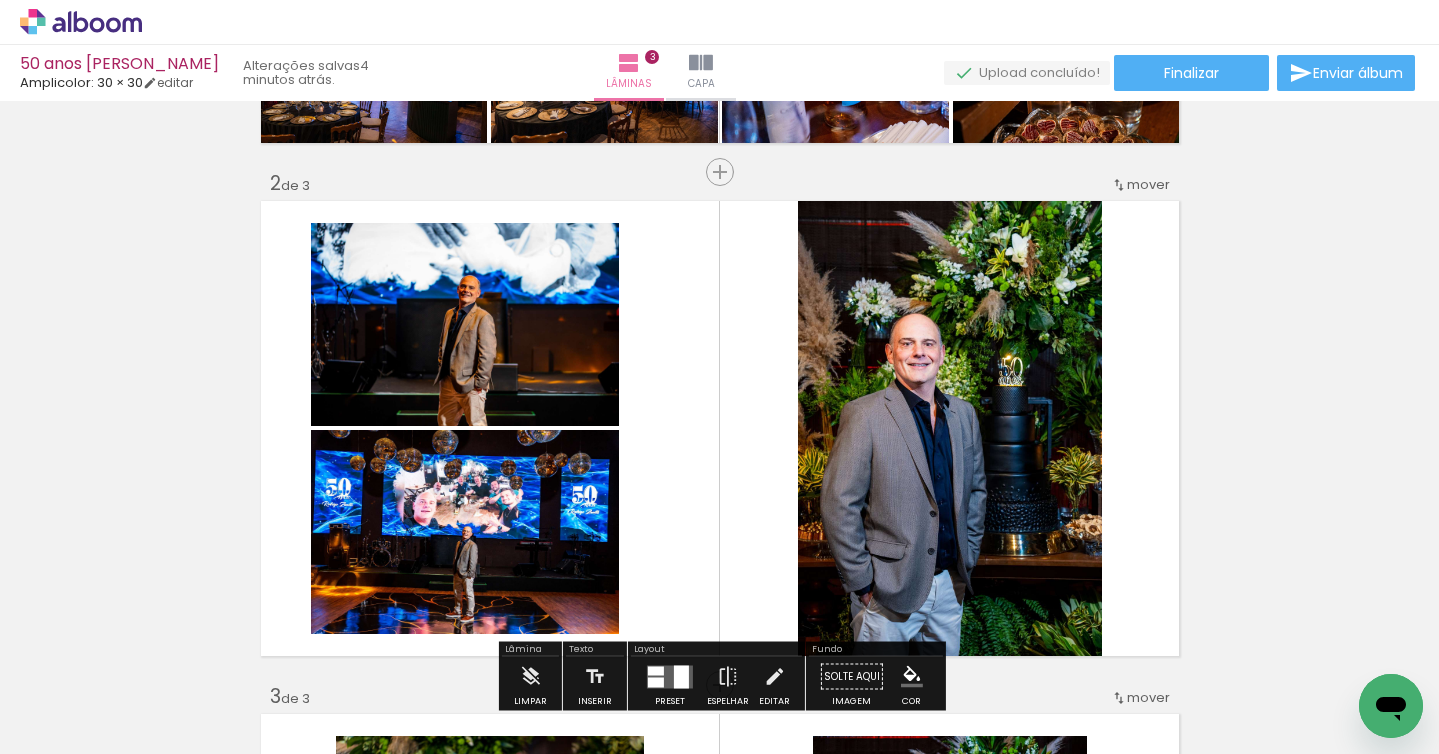 scroll, scrollTop: 509, scrollLeft: 0, axis: vertical 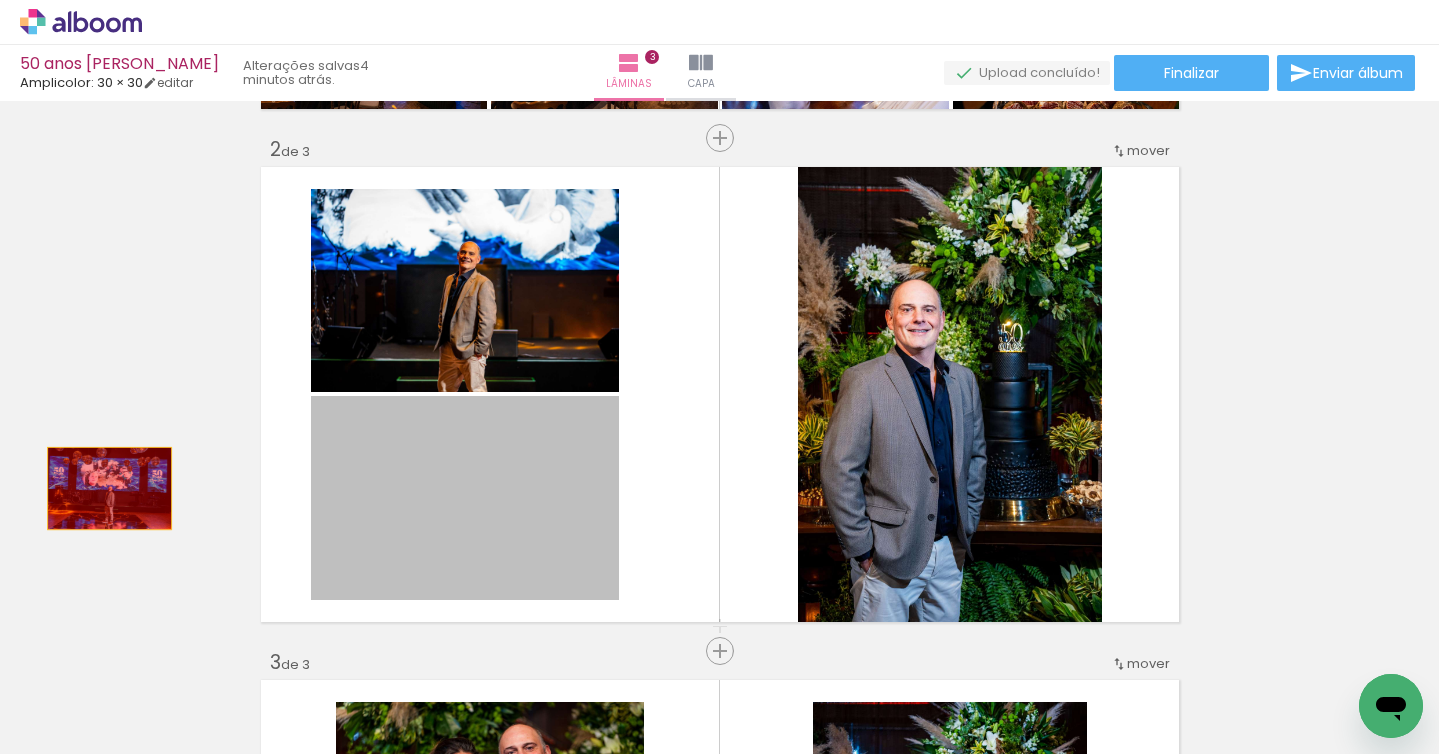 drag, startPoint x: 487, startPoint y: 510, endPoint x: 108, endPoint y: 487, distance: 379.69724 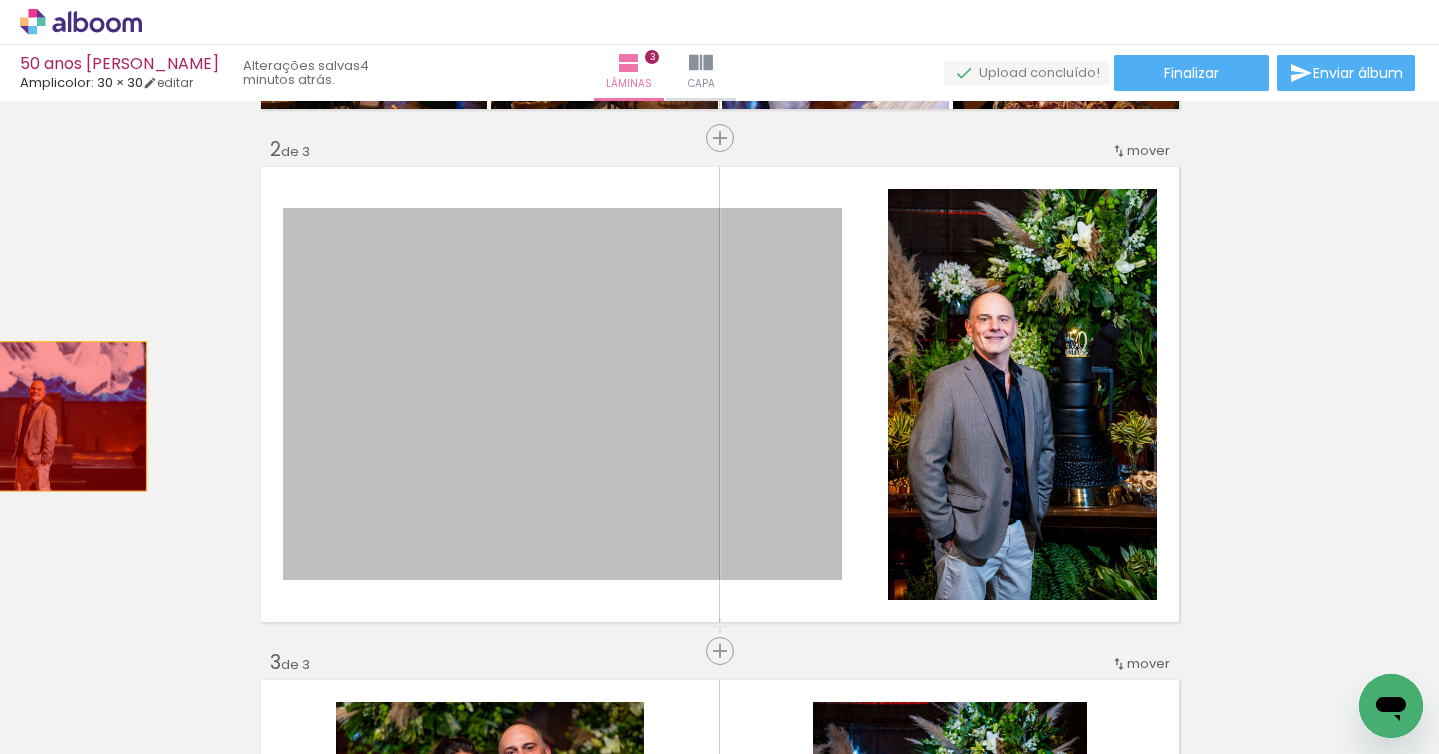 drag, startPoint x: 320, startPoint y: 403, endPoint x: 30, endPoint y: 414, distance: 290.20856 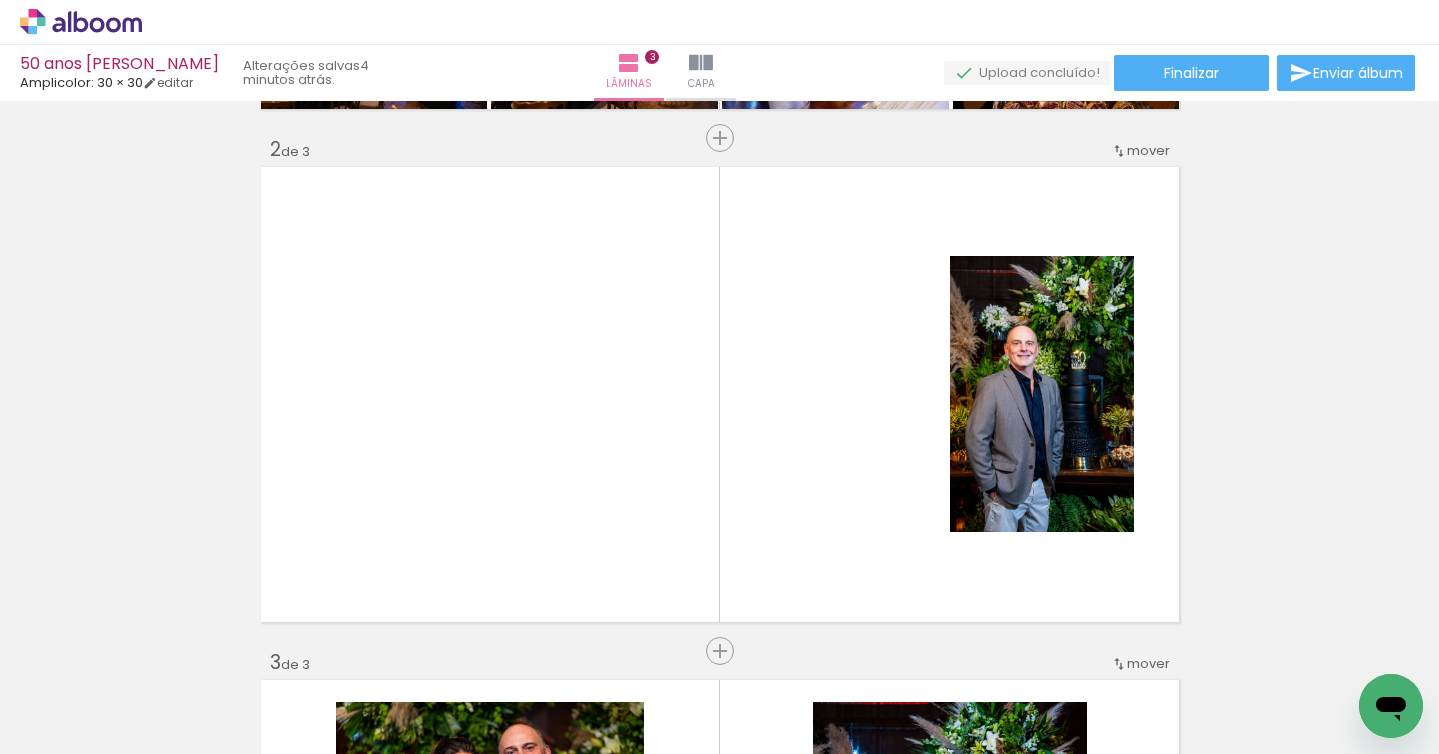 scroll, scrollTop: 0, scrollLeft: 7691, axis: horizontal 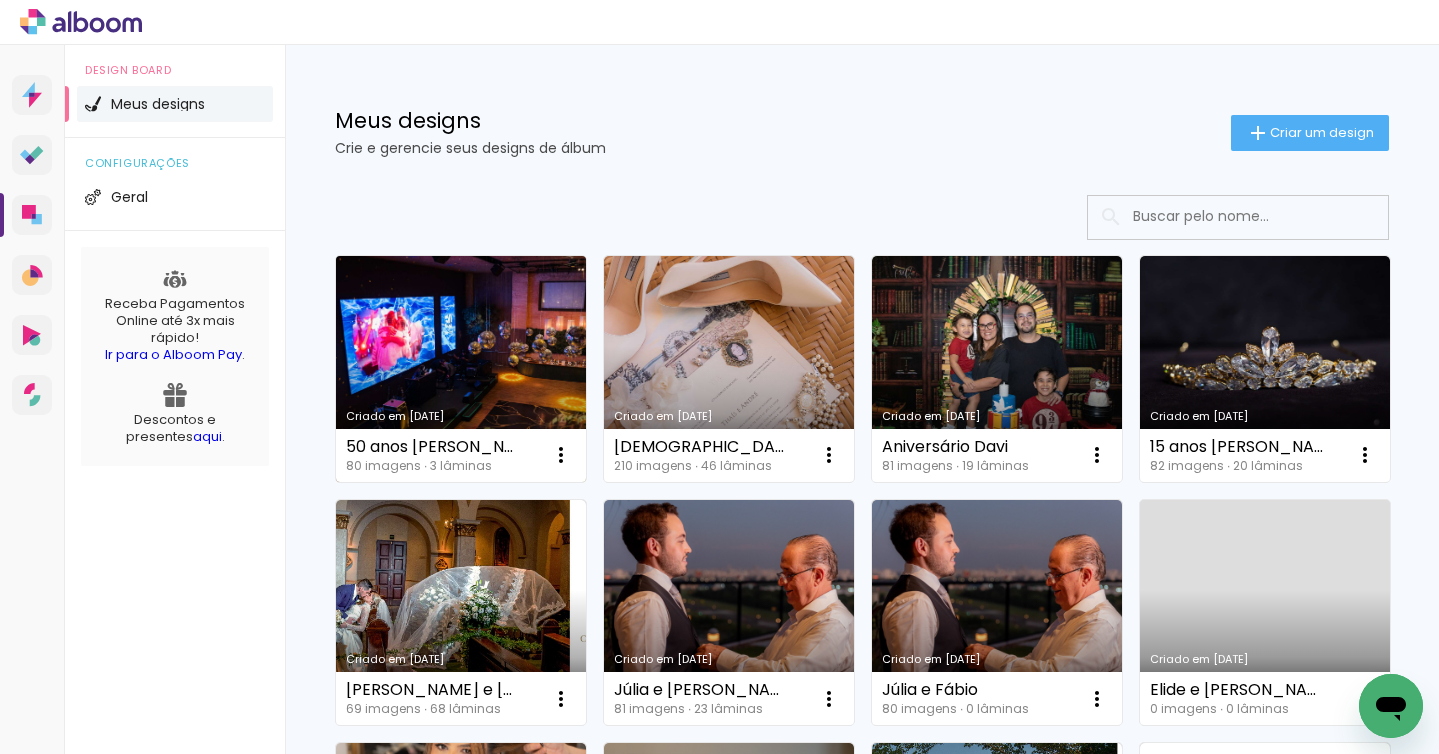 click on "Criado em [DATE]" at bounding box center [461, 369] 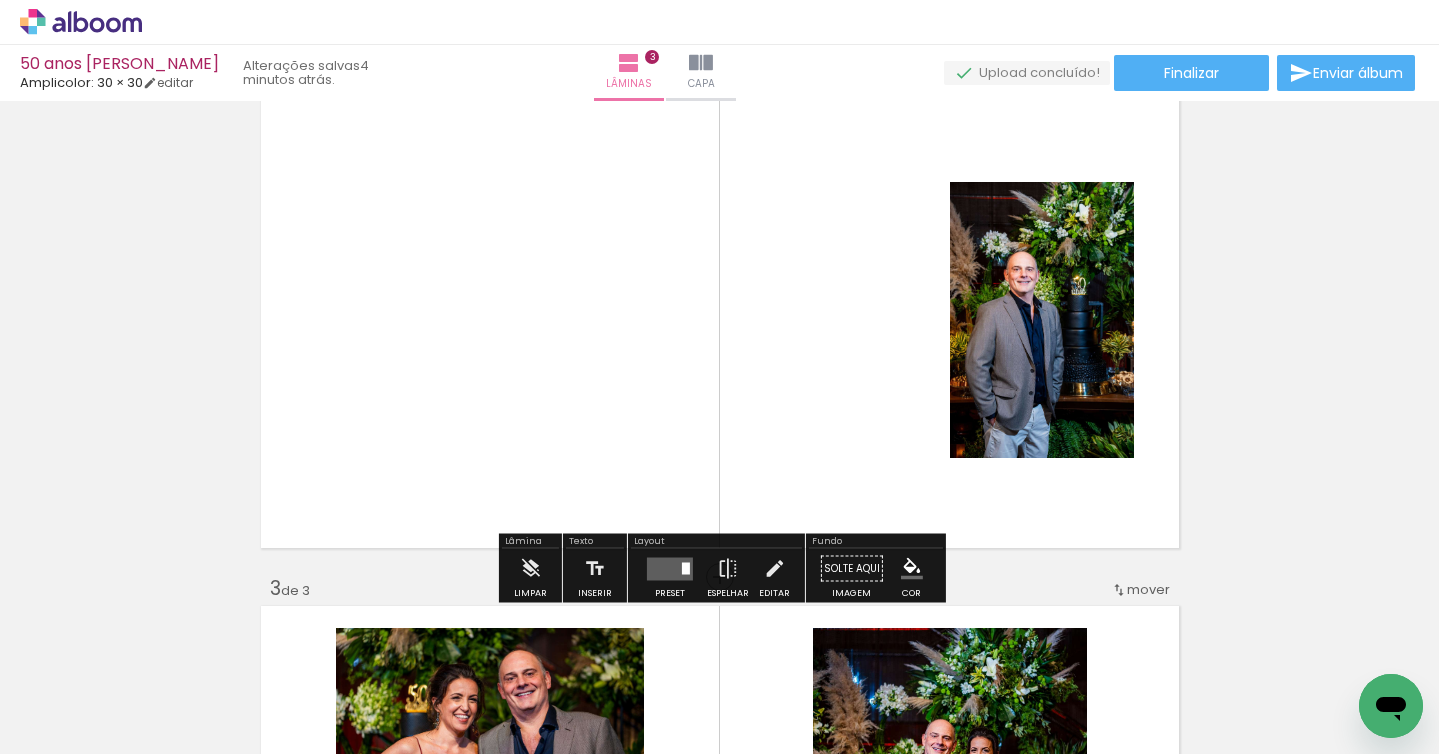 scroll, scrollTop: 604, scrollLeft: 0, axis: vertical 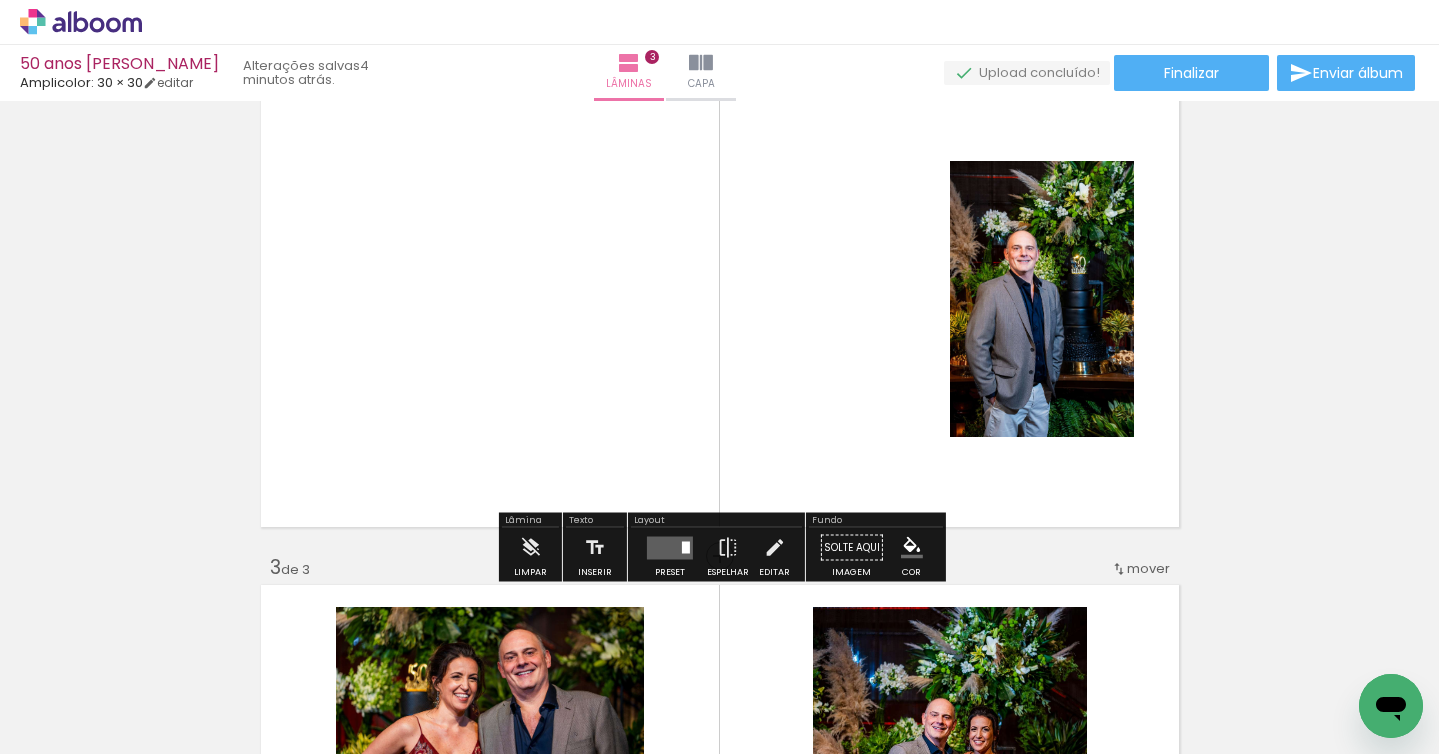 click at bounding box center (670, 547) 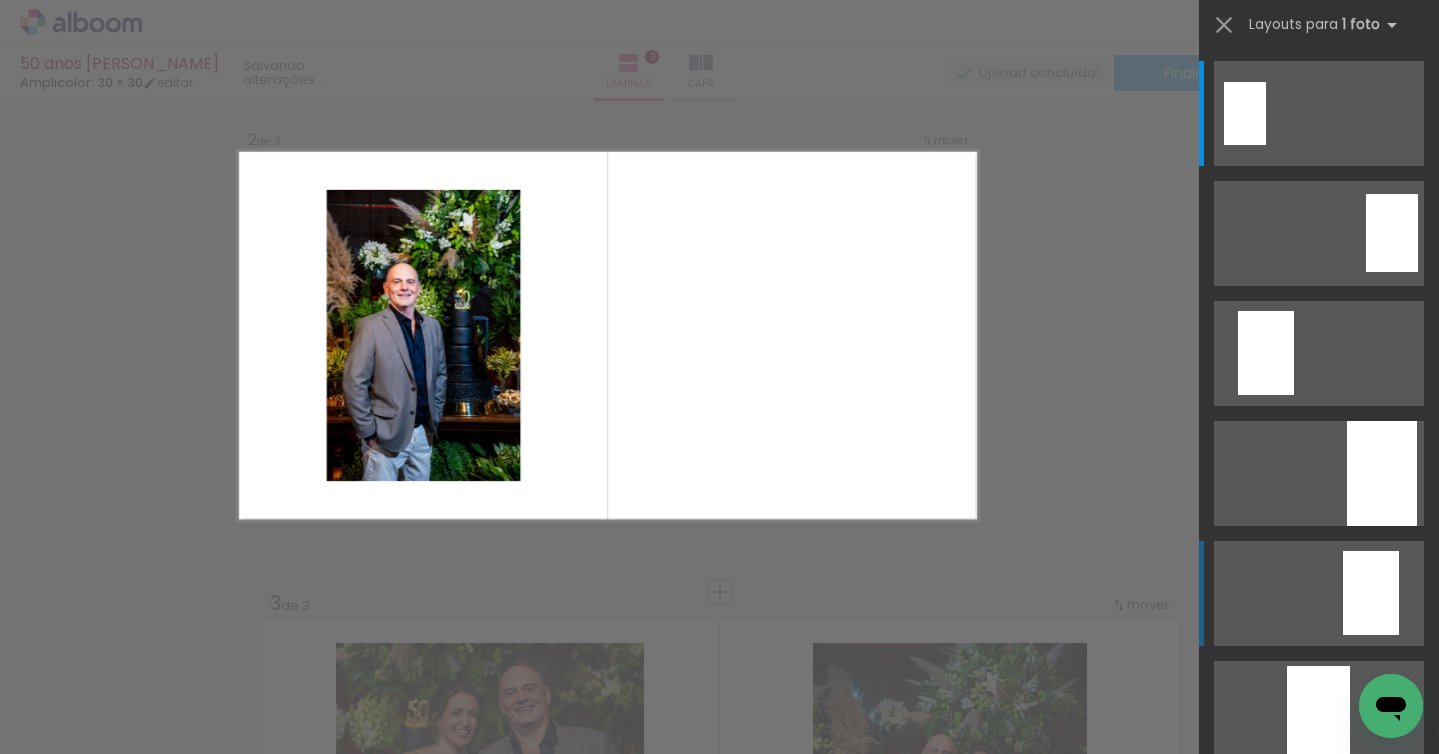 scroll, scrollTop: 538, scrollLeft: 0, axis: vertical 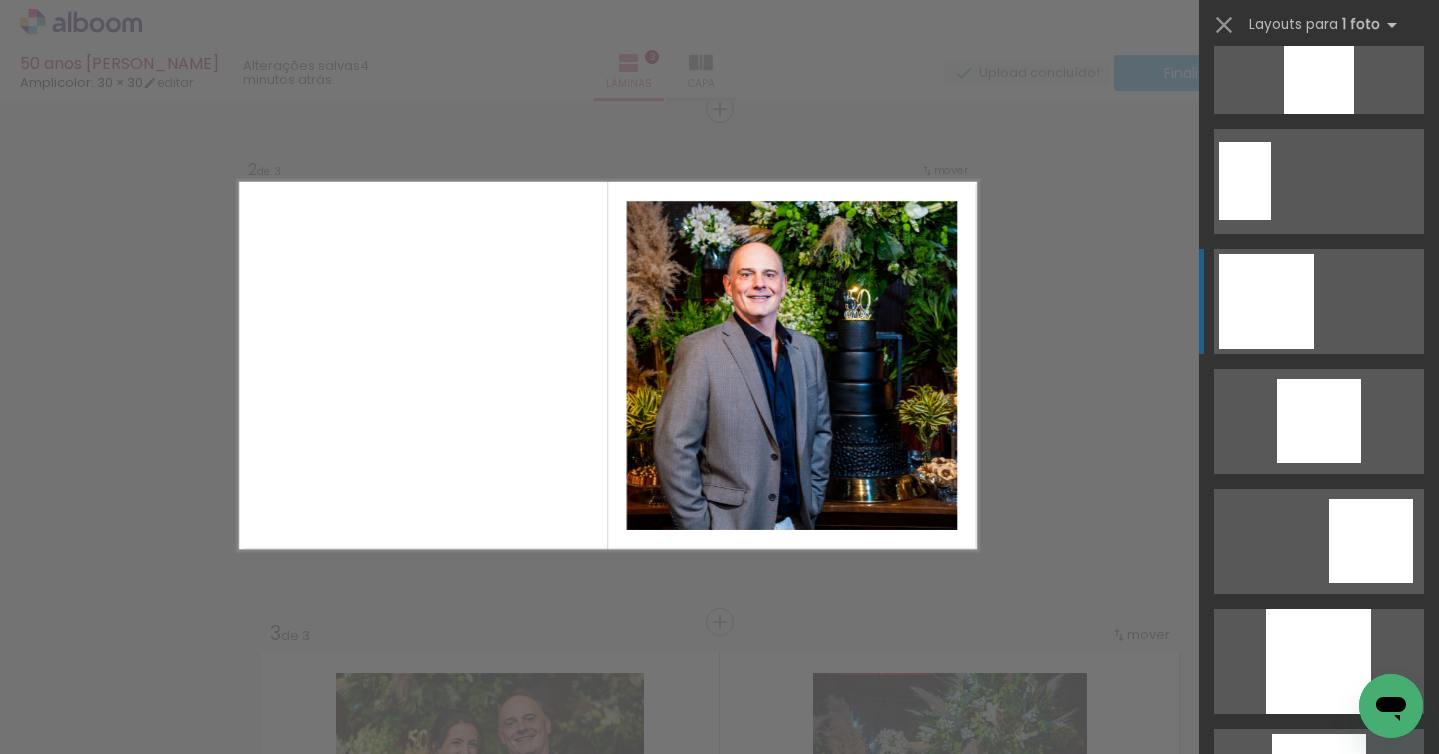 click at bounding box center [1245, -11019] 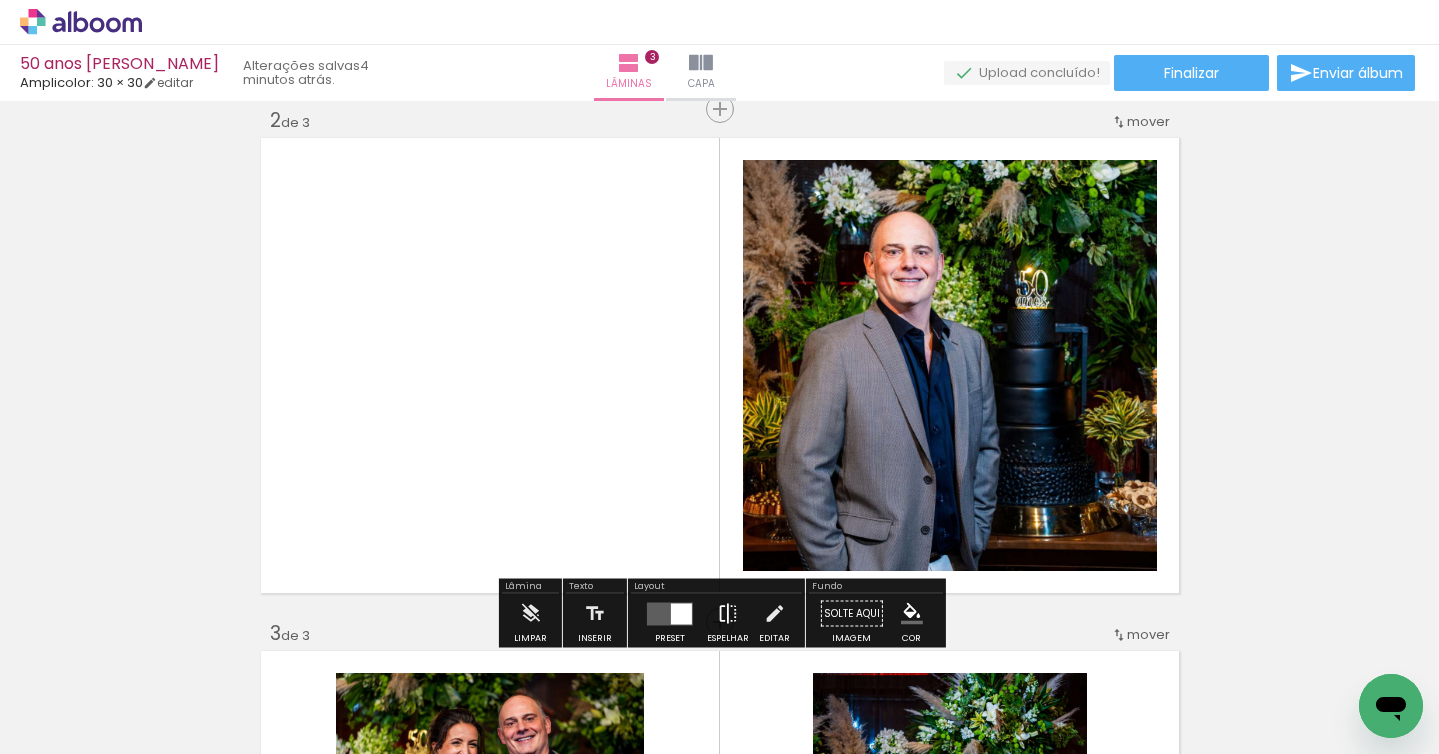 click at bounding box center (728, 614) 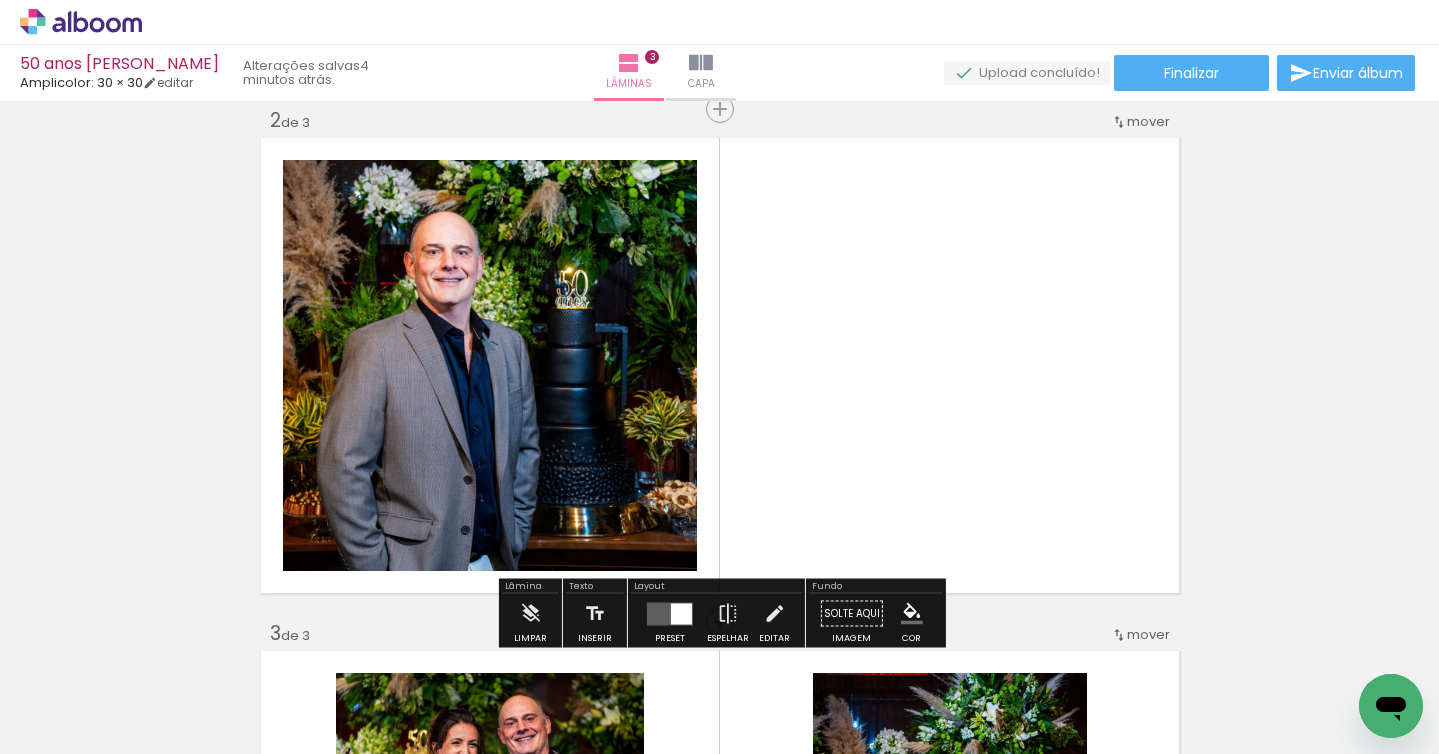 click at bounding box center (720, 365) 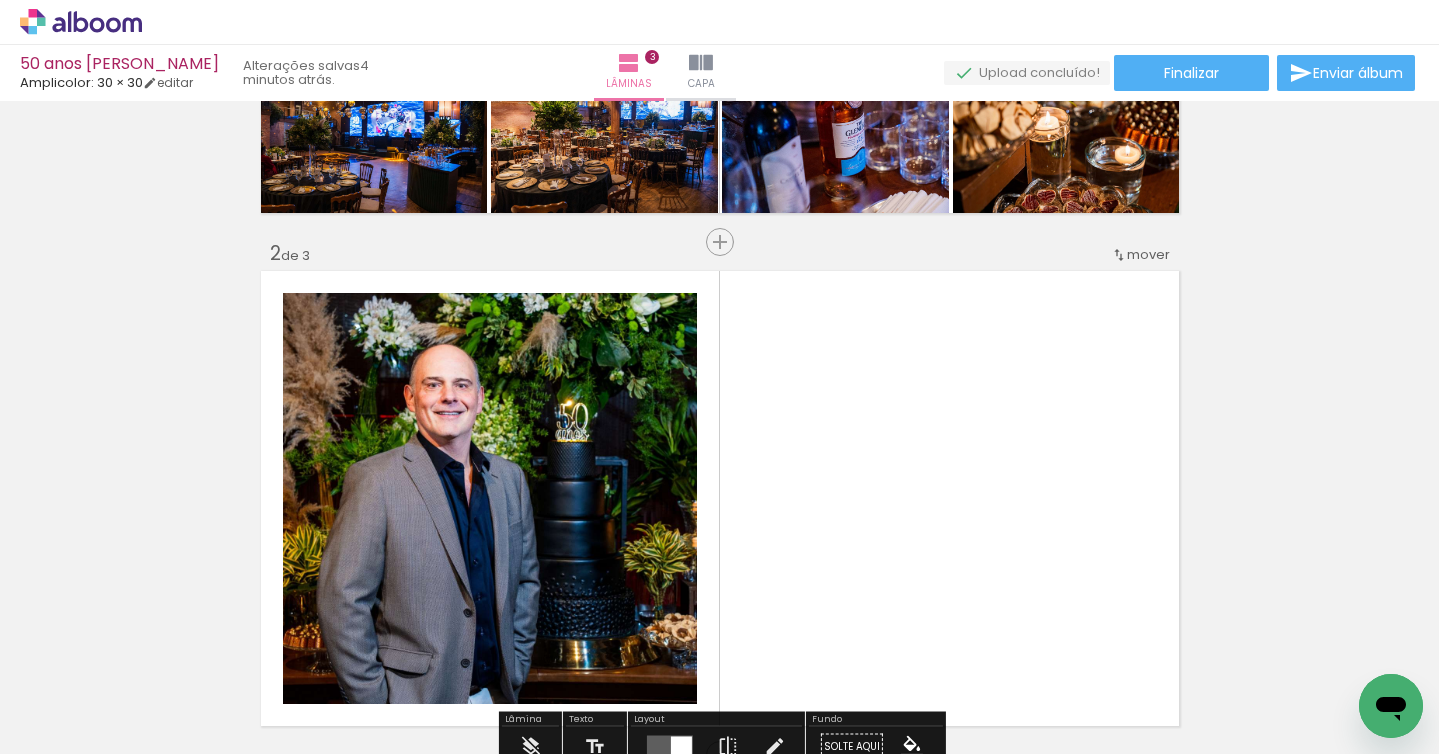 scroll, scrollTop: 403, scrollLeft: 0, axis: vertical 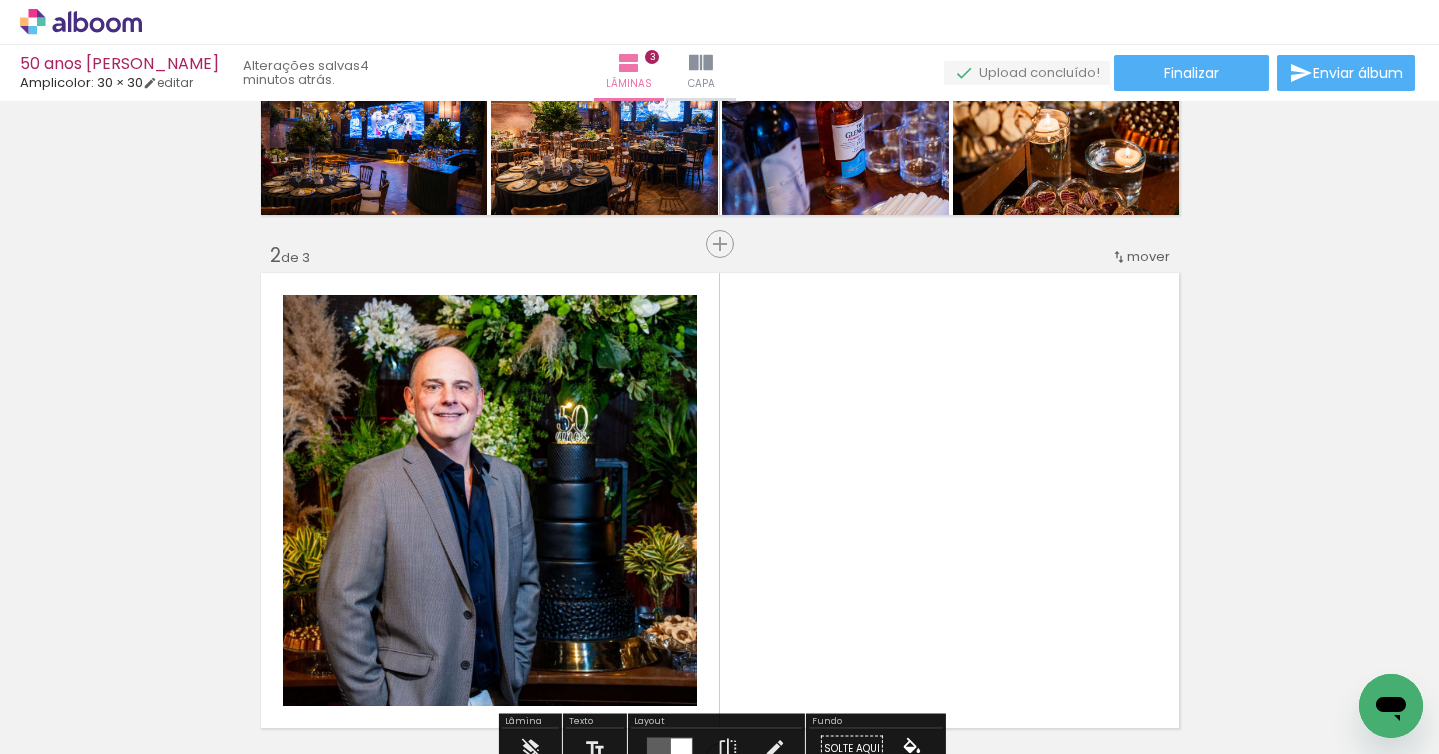 click on "mover" at bounding box center [1148, 256] 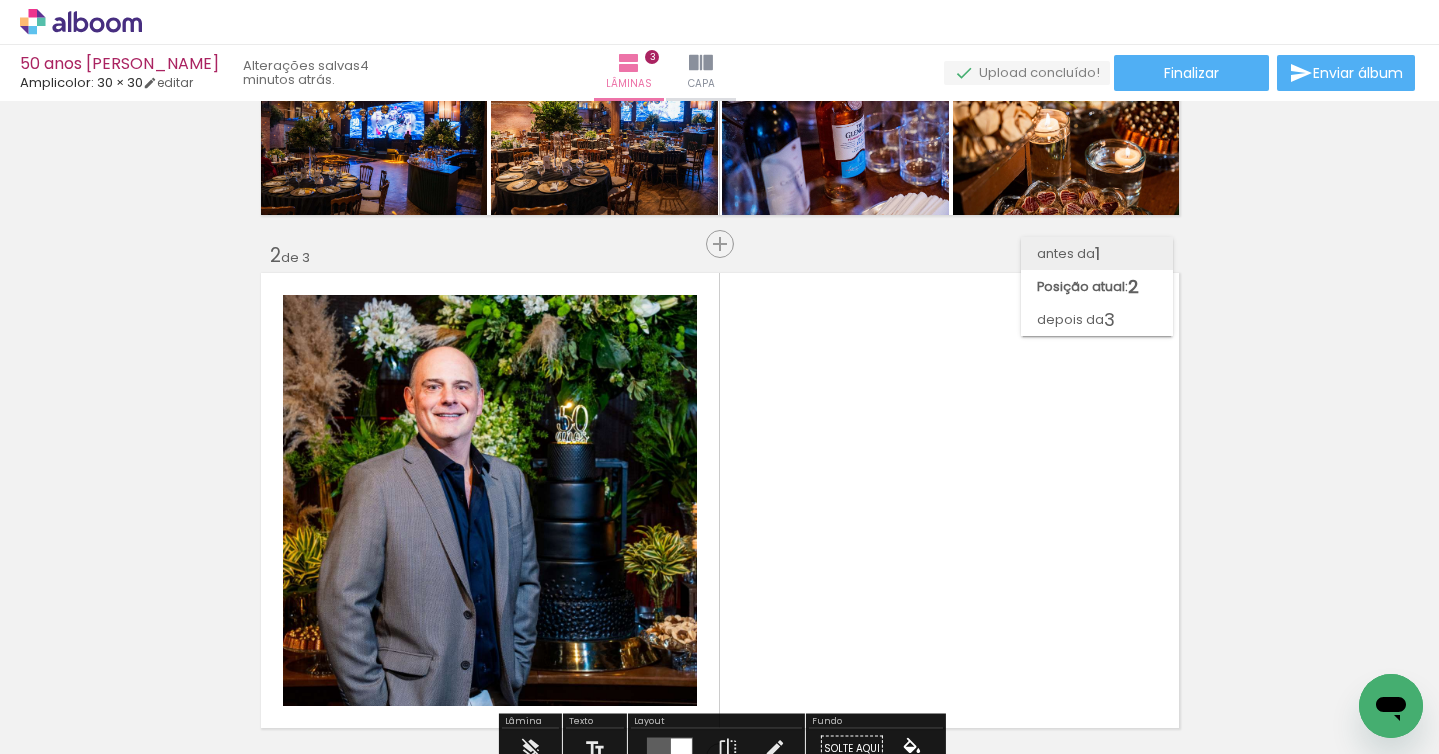 click on "antes da  1" at bounding box center [1097, 253] 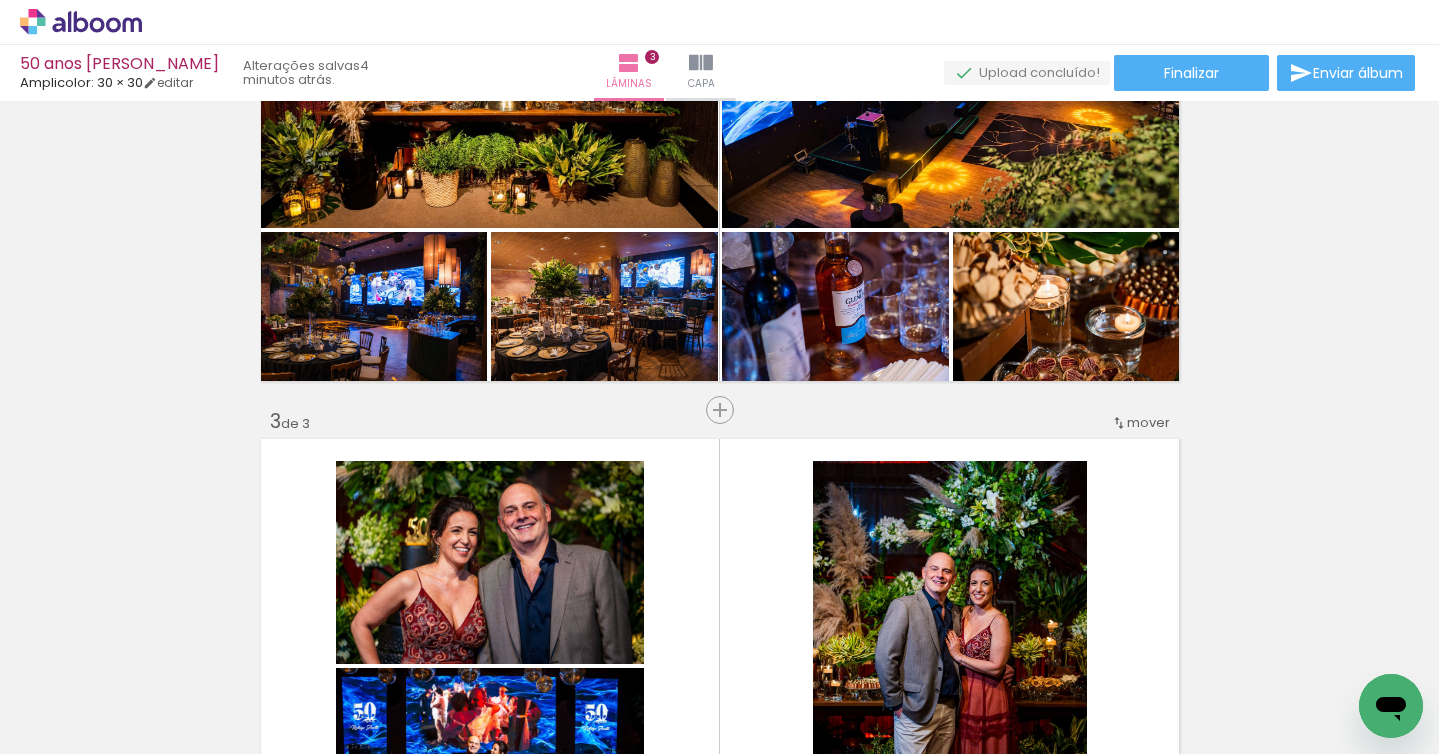scroll, scrollTop: 743, scrollLeft: 0, axis: vertical 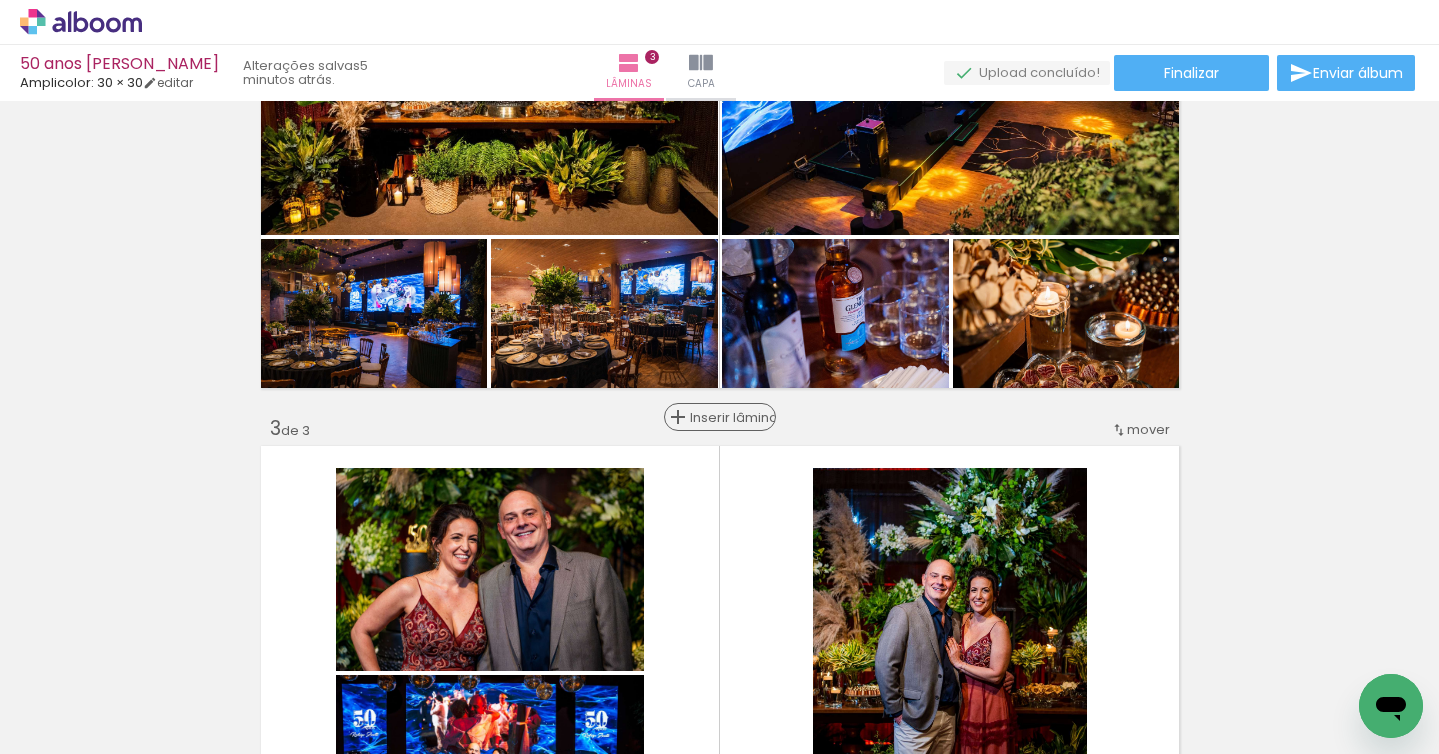 click on "Inserir lâmina" at bounding box center (729, 417) 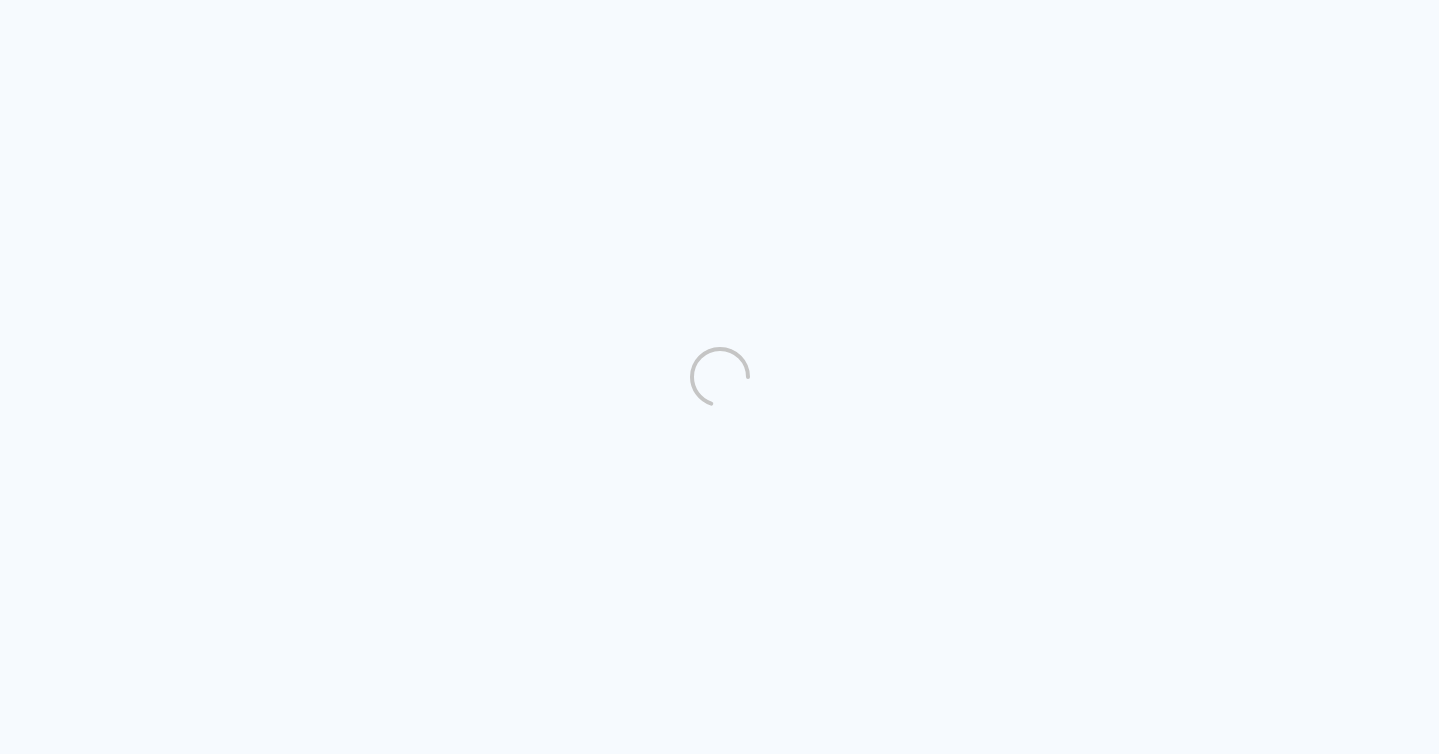 scroll, scrollTop: 0, scrollLeft: 0, axis: both 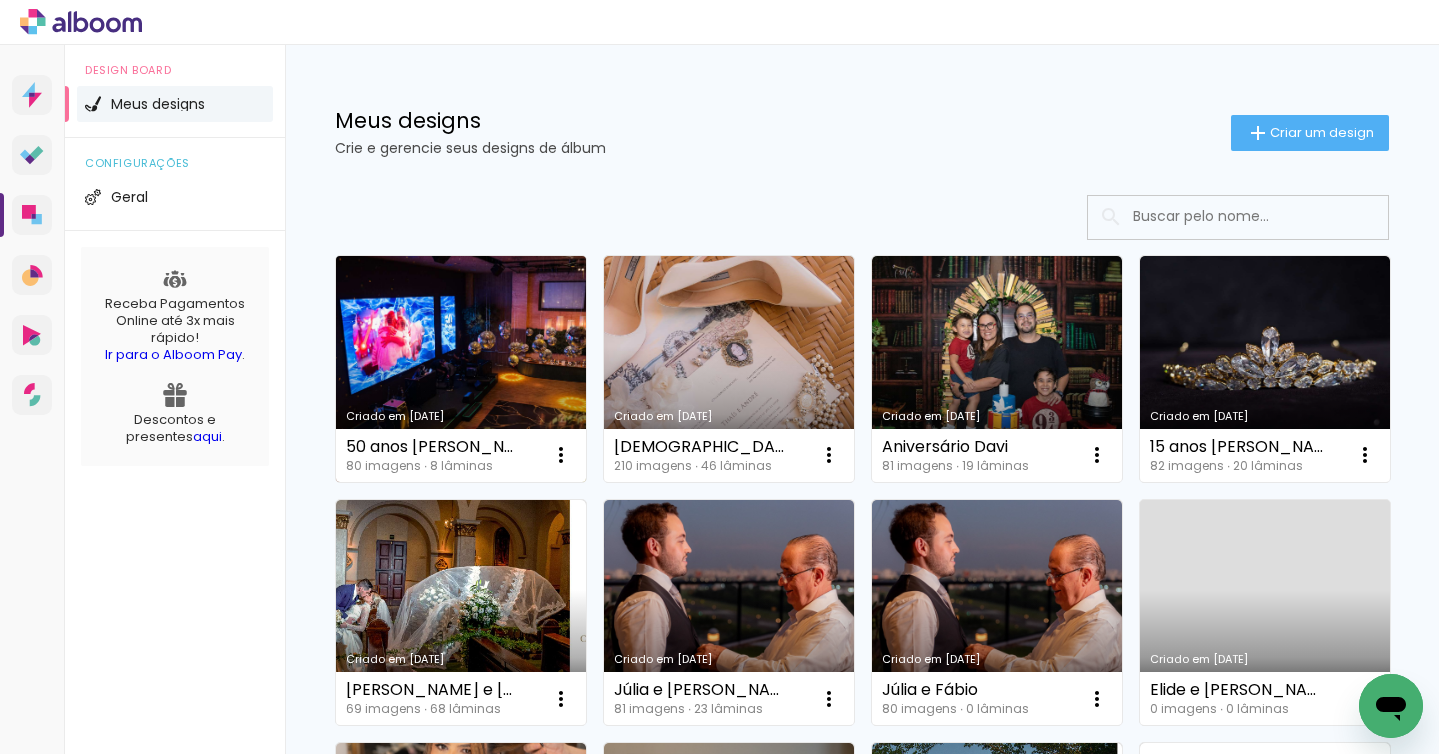 click on "Criado em [DATE]" at bounding box center [461, 369] 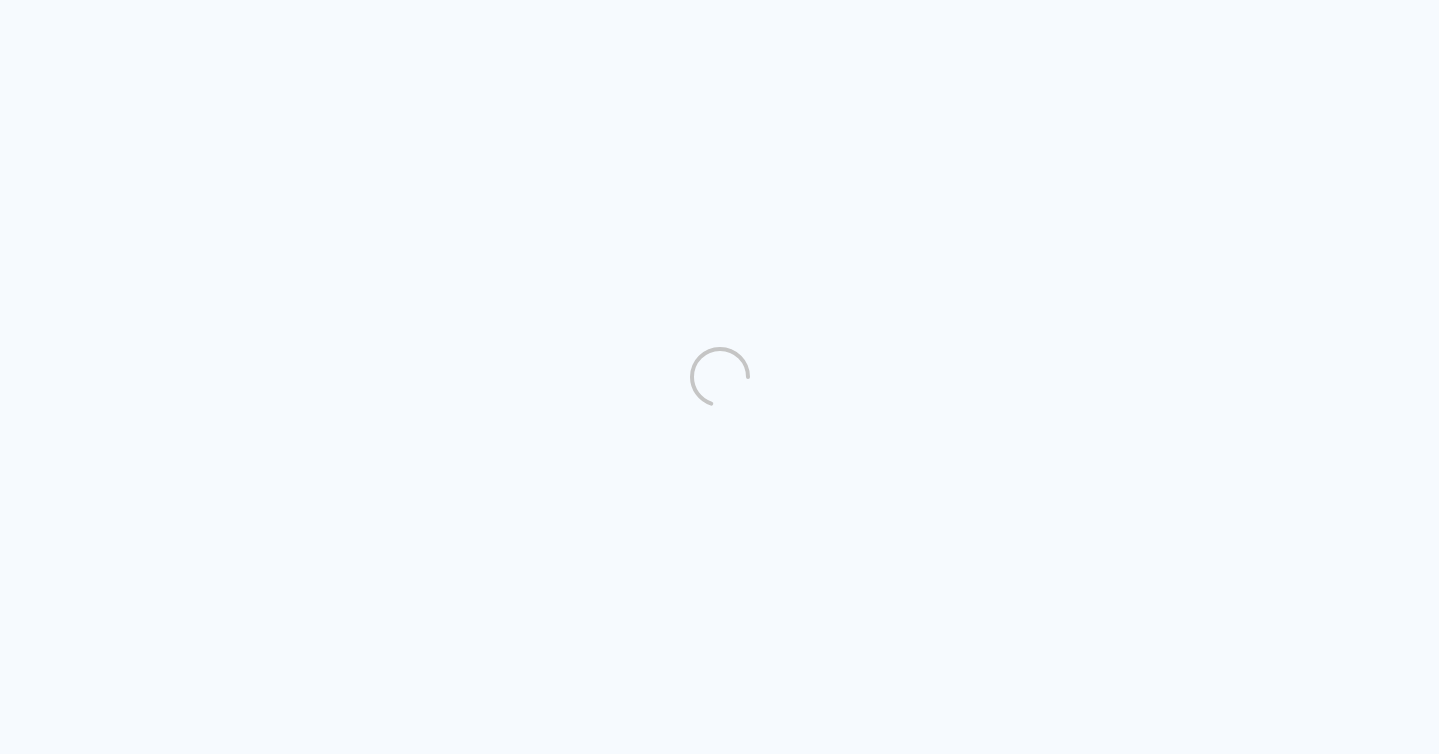 scroll, scrollTop: 0, scrollLeft: 0, axis: both 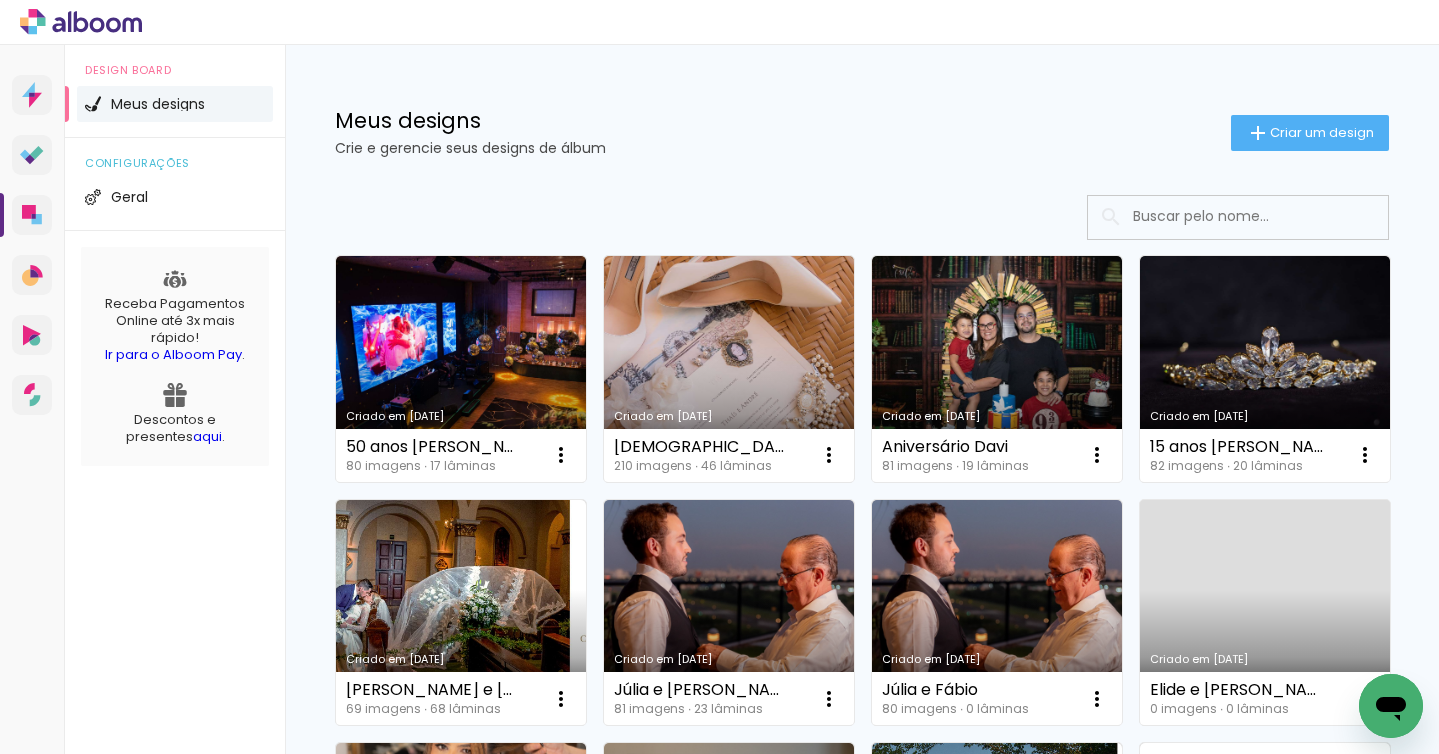 click on "Criado em [DATE]" at bounding box center (461, 369) 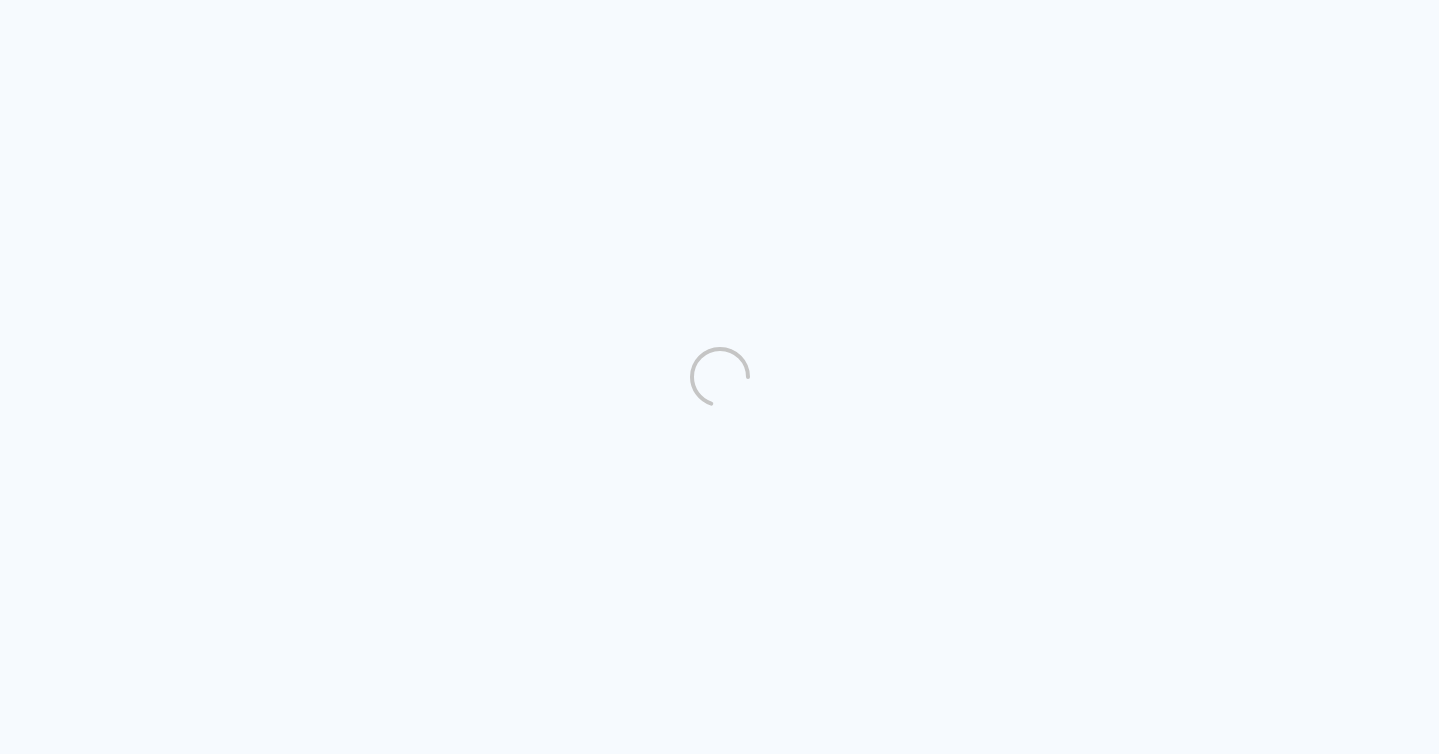 scroll, scrollTop: 0, scrollLeft: 0, axis: both 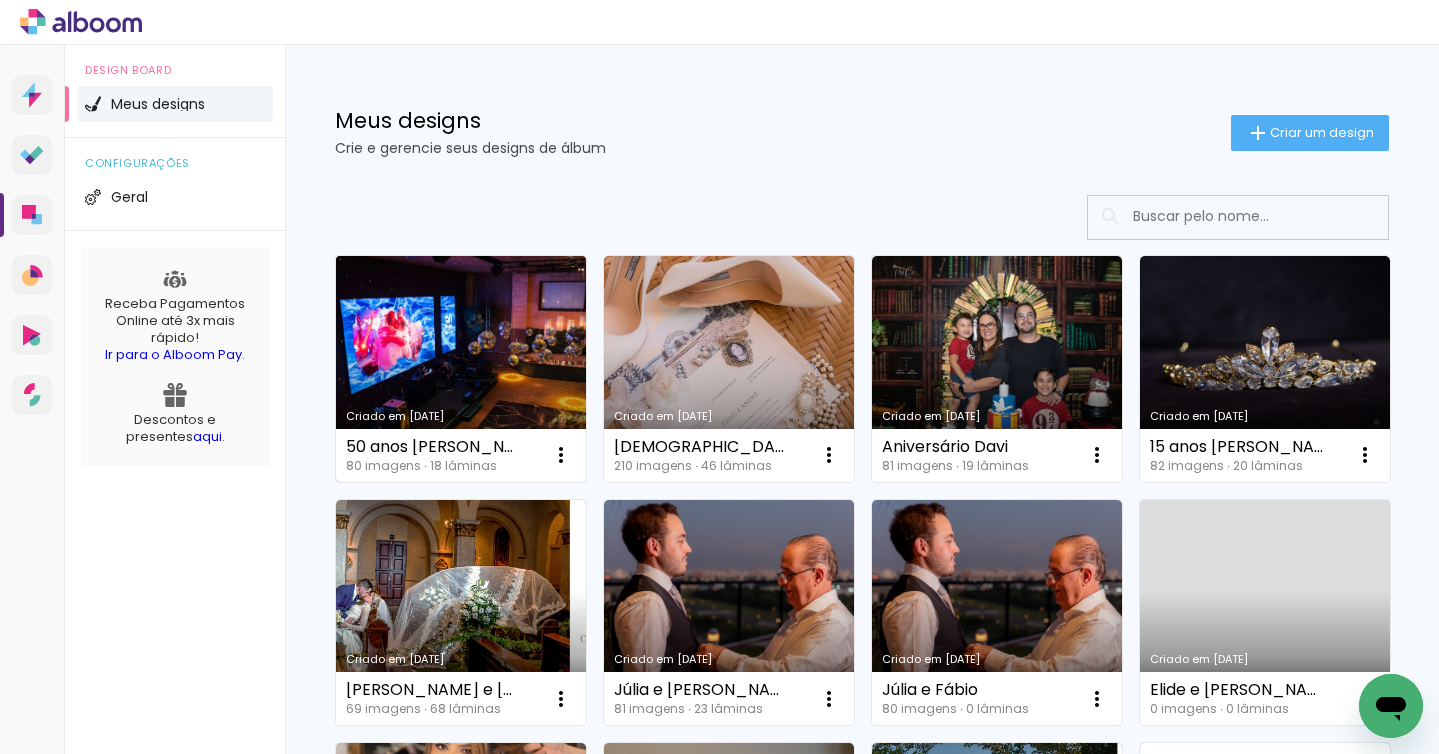 click on "Criado em [DATE]" at bounding box center [461, 369] 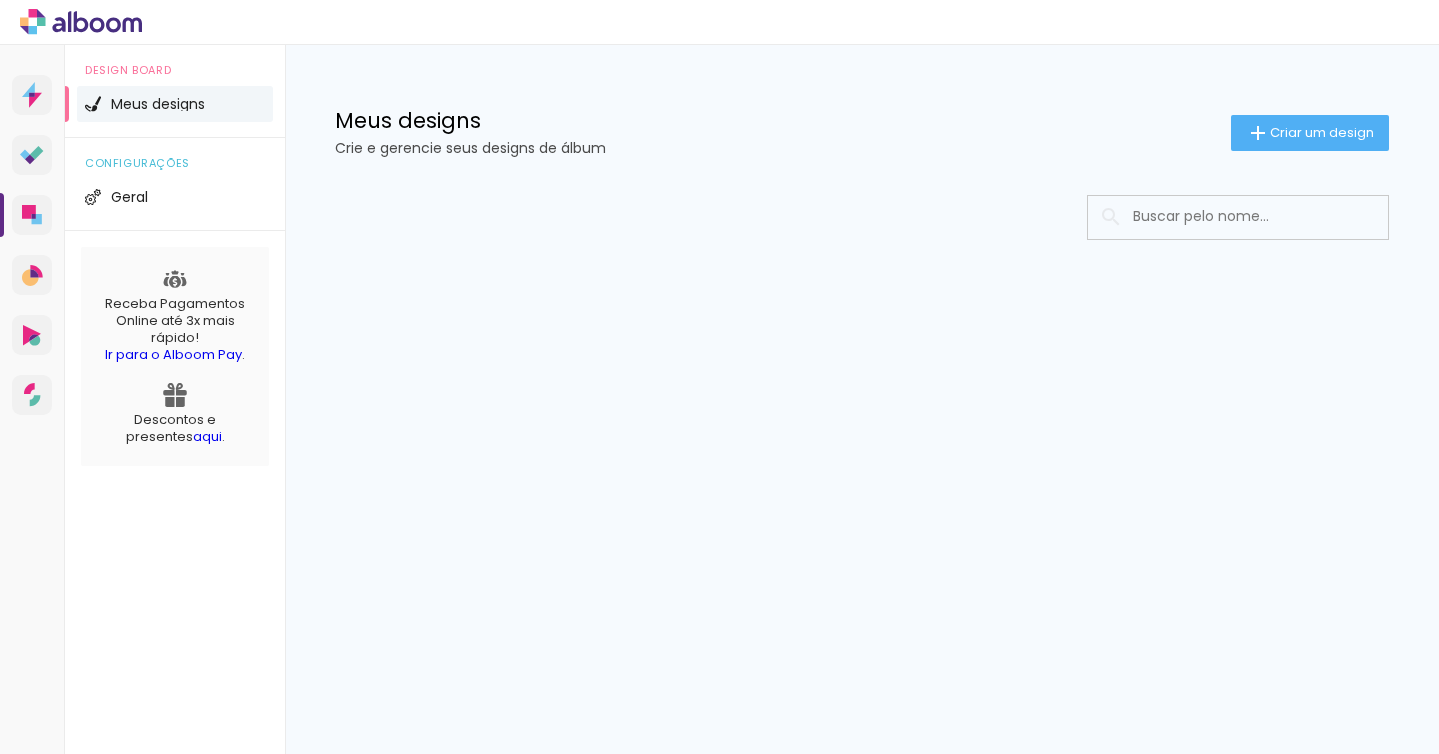 scroll, scrollTop: 0, scrollLeft: 0, axis: both 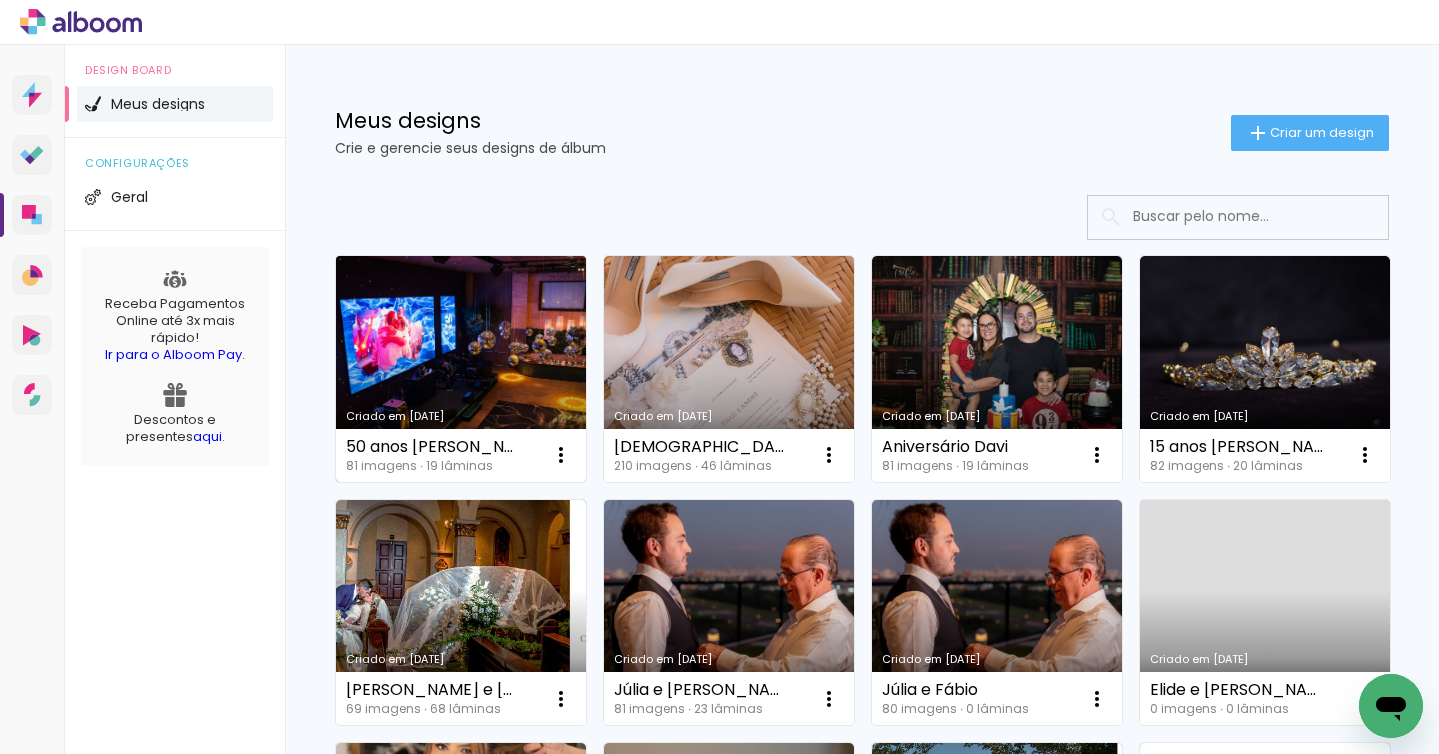 click on "Criado em [DATE]" at bounding box center [461, 369] 